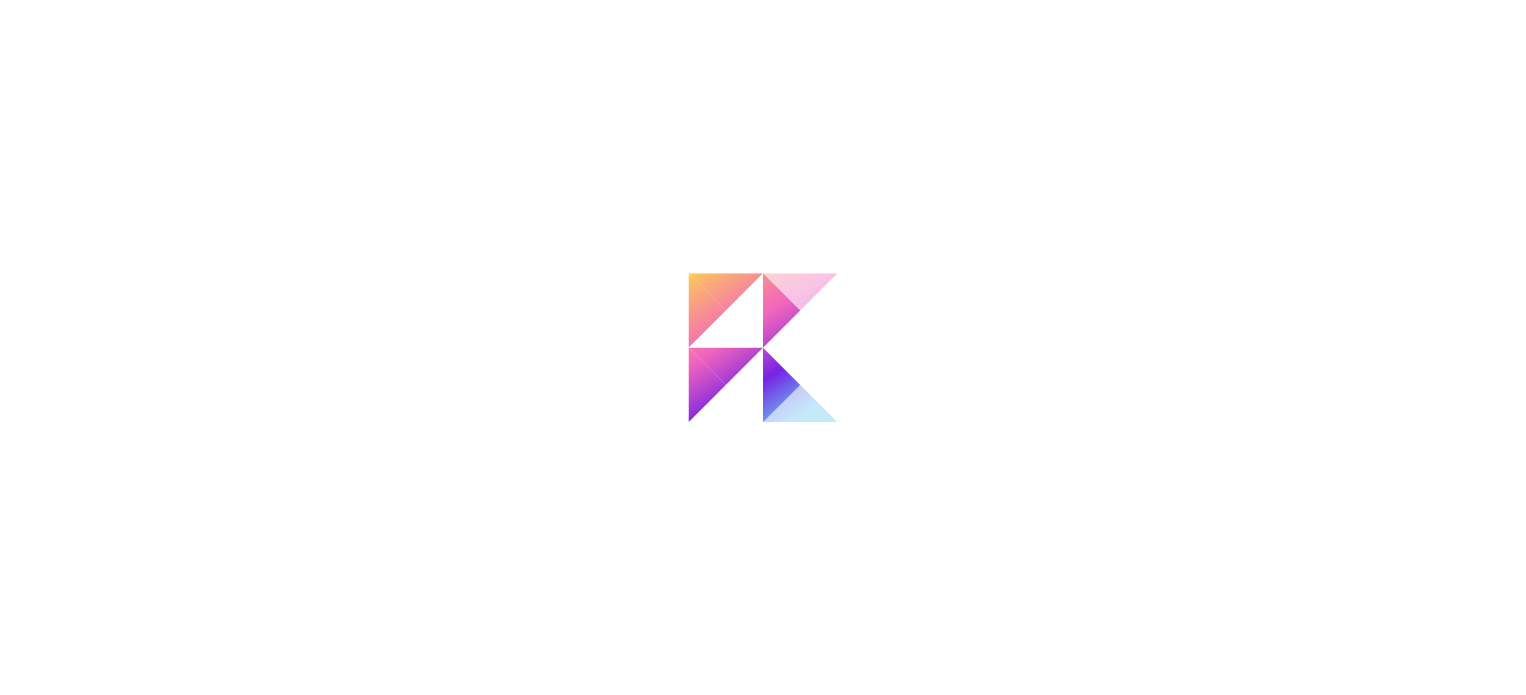 scroll, scrollTop: 0, scrollLeft: 0, axis: both 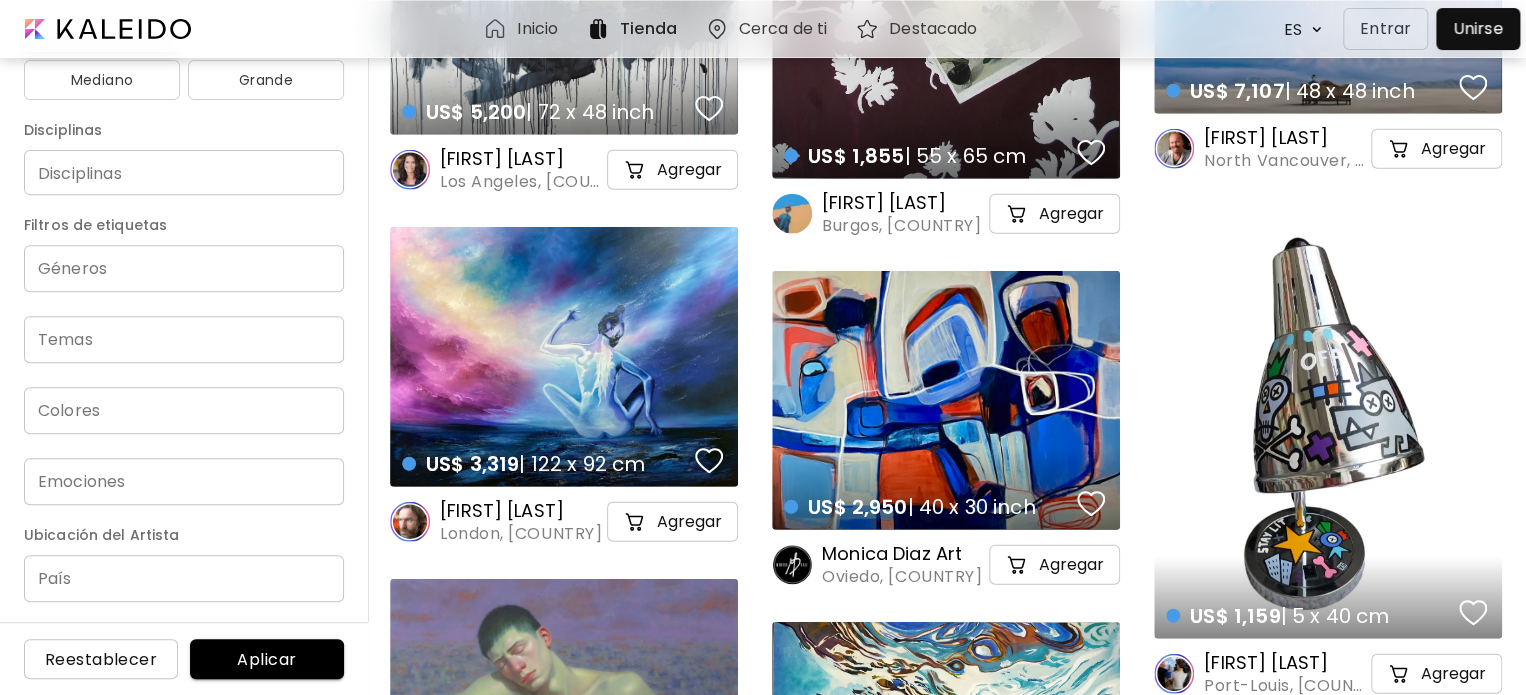 click on "Precio USD/ EUR/ GBP Mínimo * Máximo * Orientación Todas Cuadrado Paisaje Retrato Tamaño Todo Pequeño Mediano Grande Disciplinas Disciplinas Disciplinas Filtros de etiquetas Géneros Géneros Temas Temas Colores Colores Emociones Emociones Ubicación del Artista País País Reestablecer Aplicar" at bounding box center [184, 373] 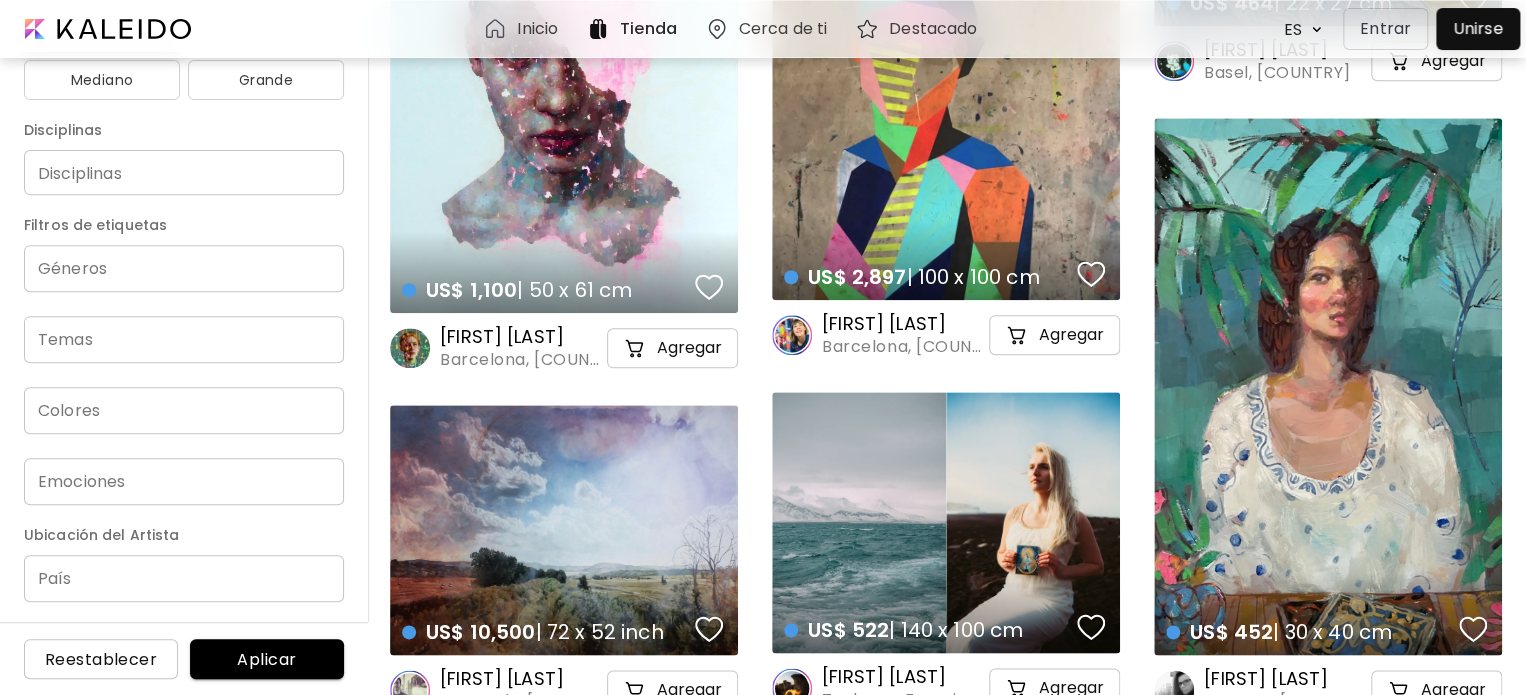 scroll, scrollTop: 527, scrollLeft: 0, axis: vertical 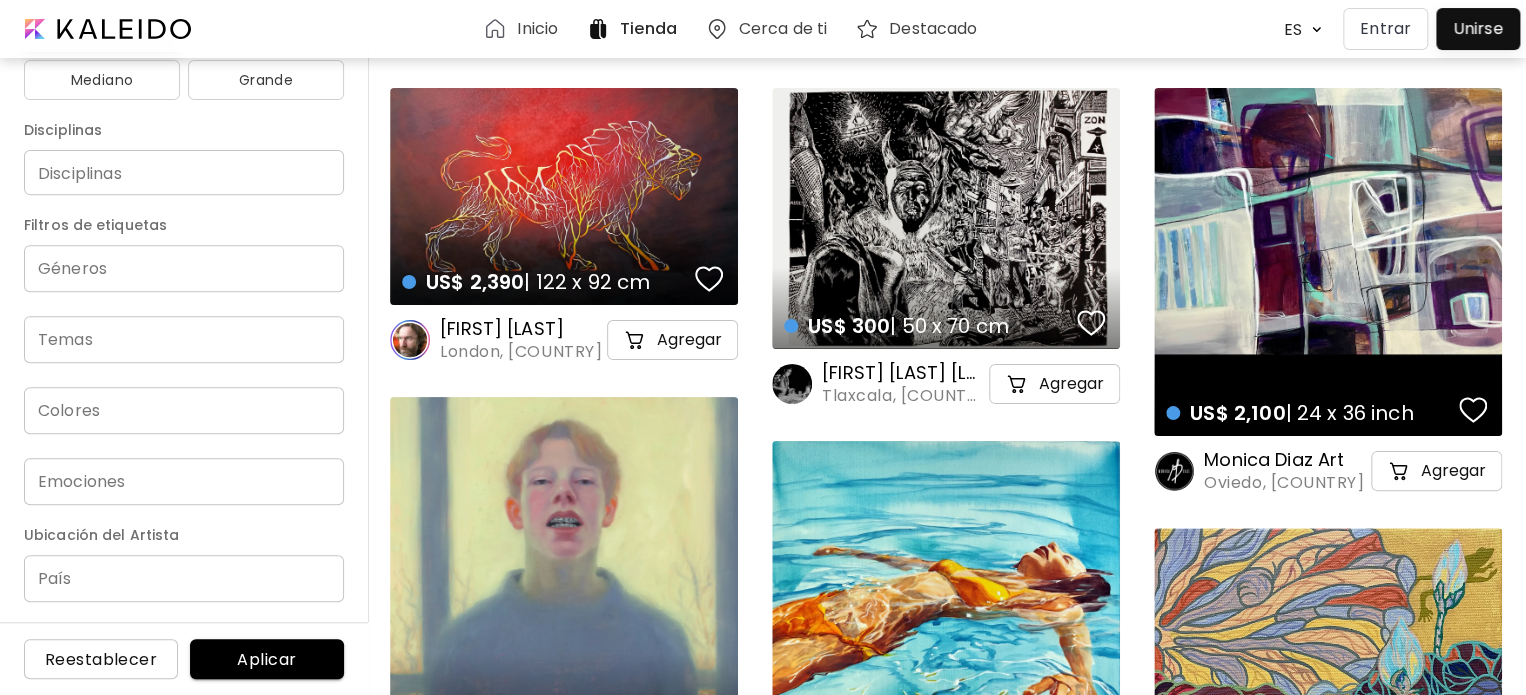 click on "Inicio" at bounding box center (524, 29) 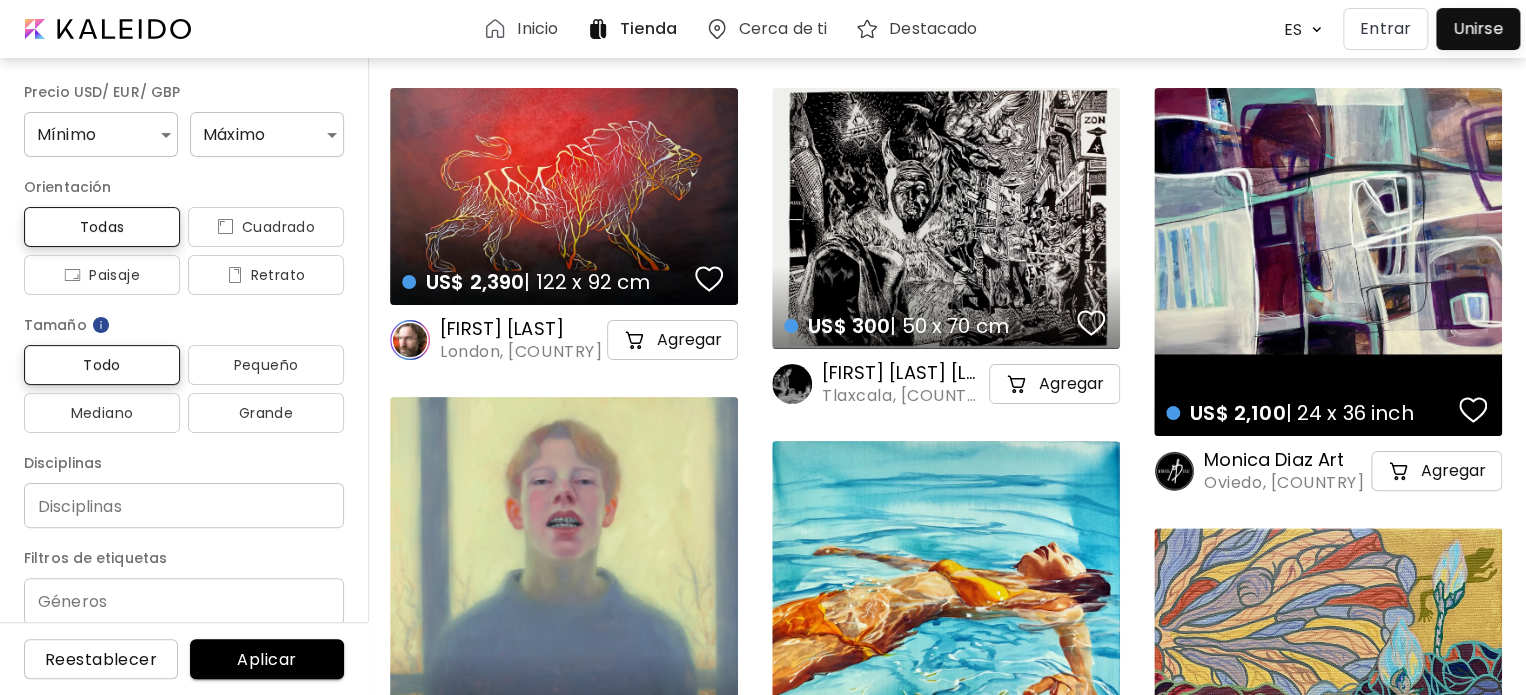scroll, scrollTop: 0, scrollLeft: 0, axis: both 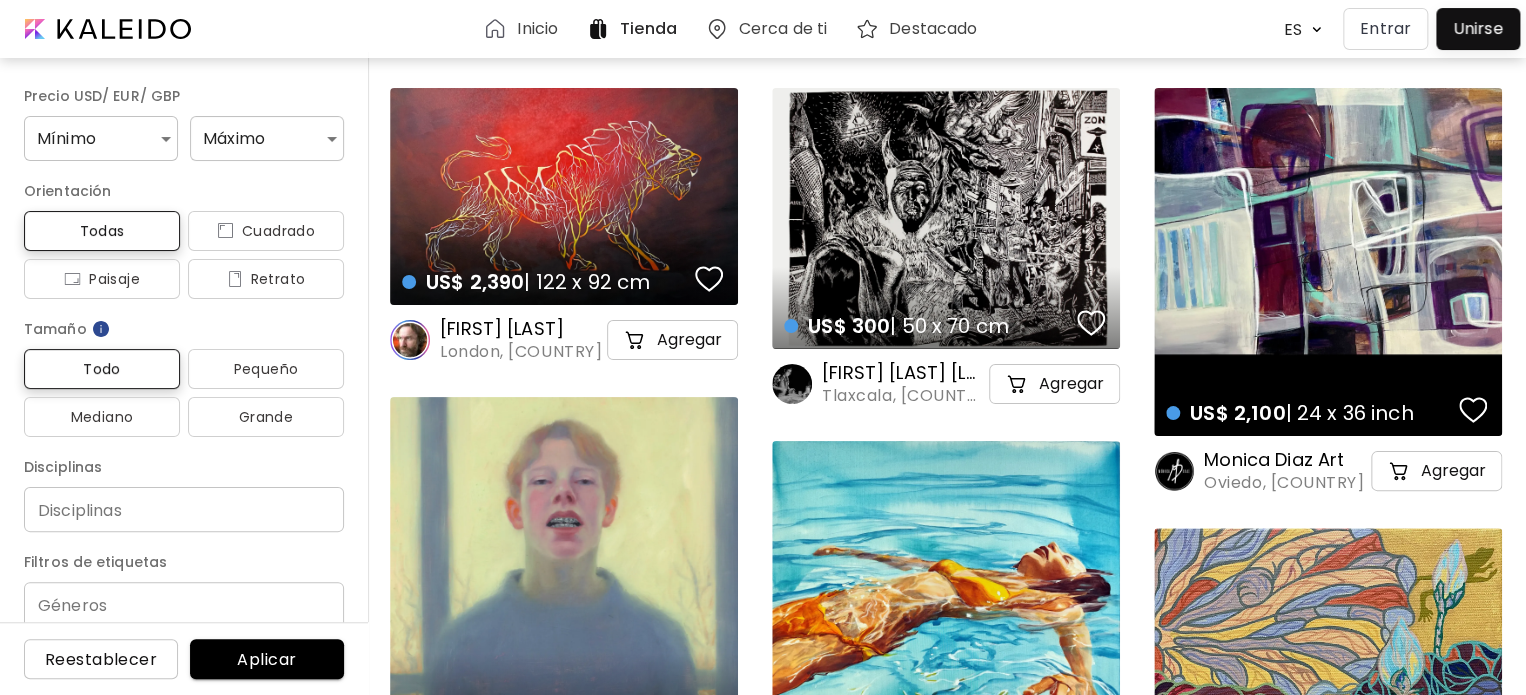 click on "Cerca de ti" at bounding box center [783, 29] 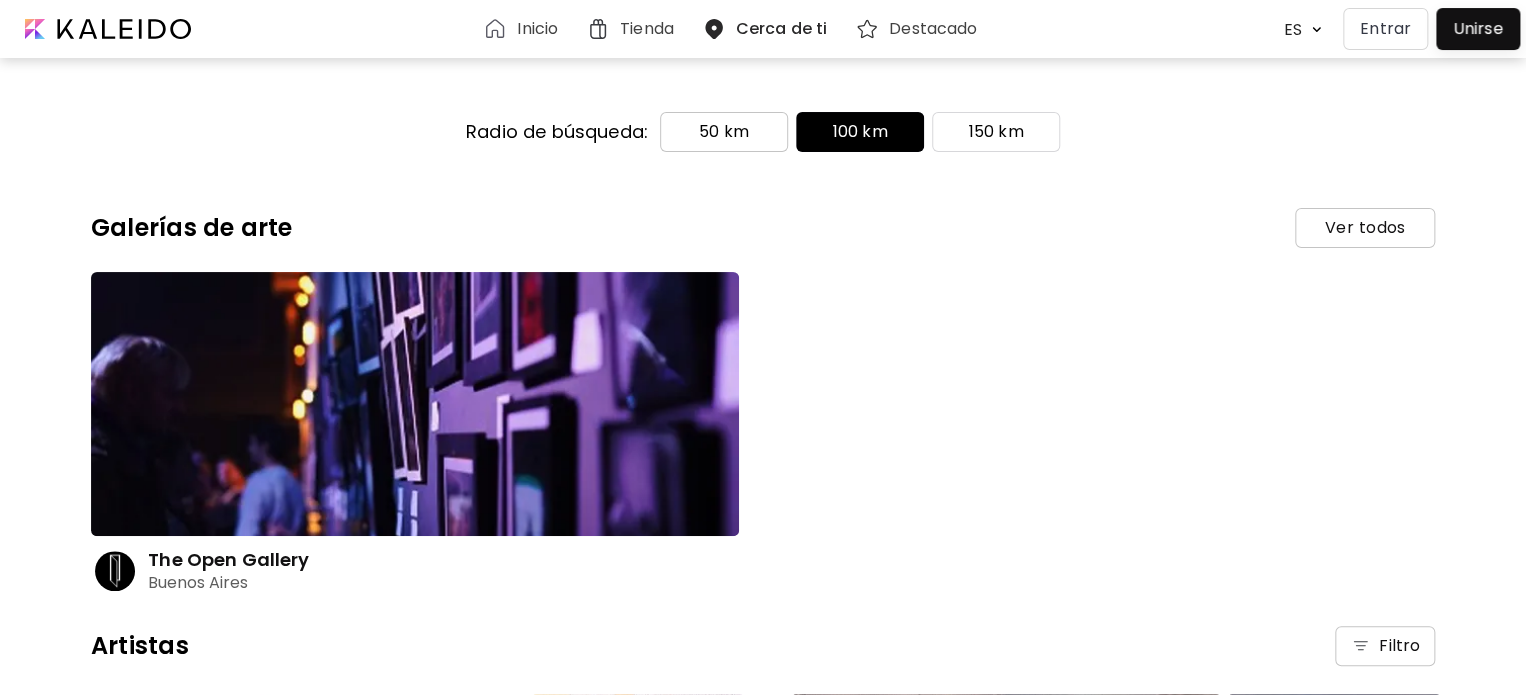 click on "50 km" at bounding box center [724, 132] 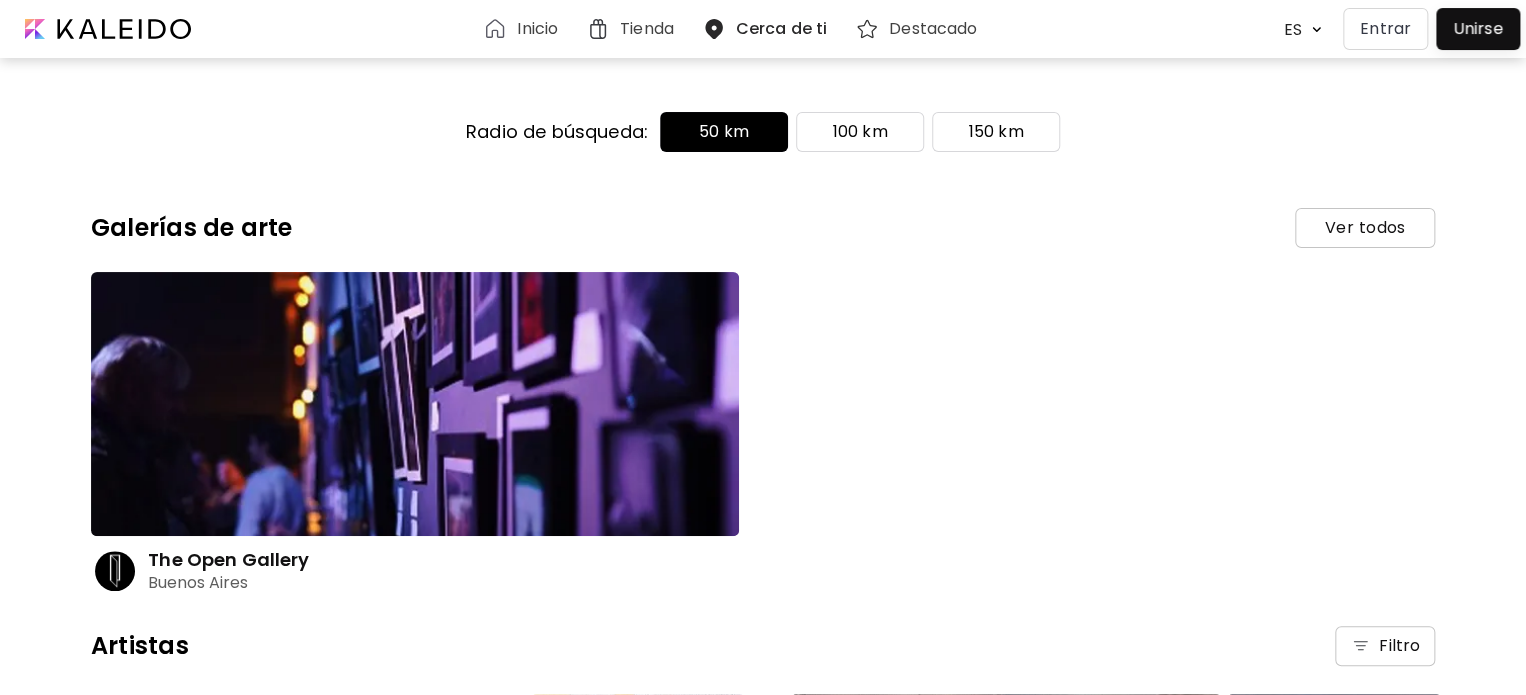 drag, startPoint x: 1244, startPoint y: 192, endPoint x: 1535, endPoint y: 86, distance: 309.7047 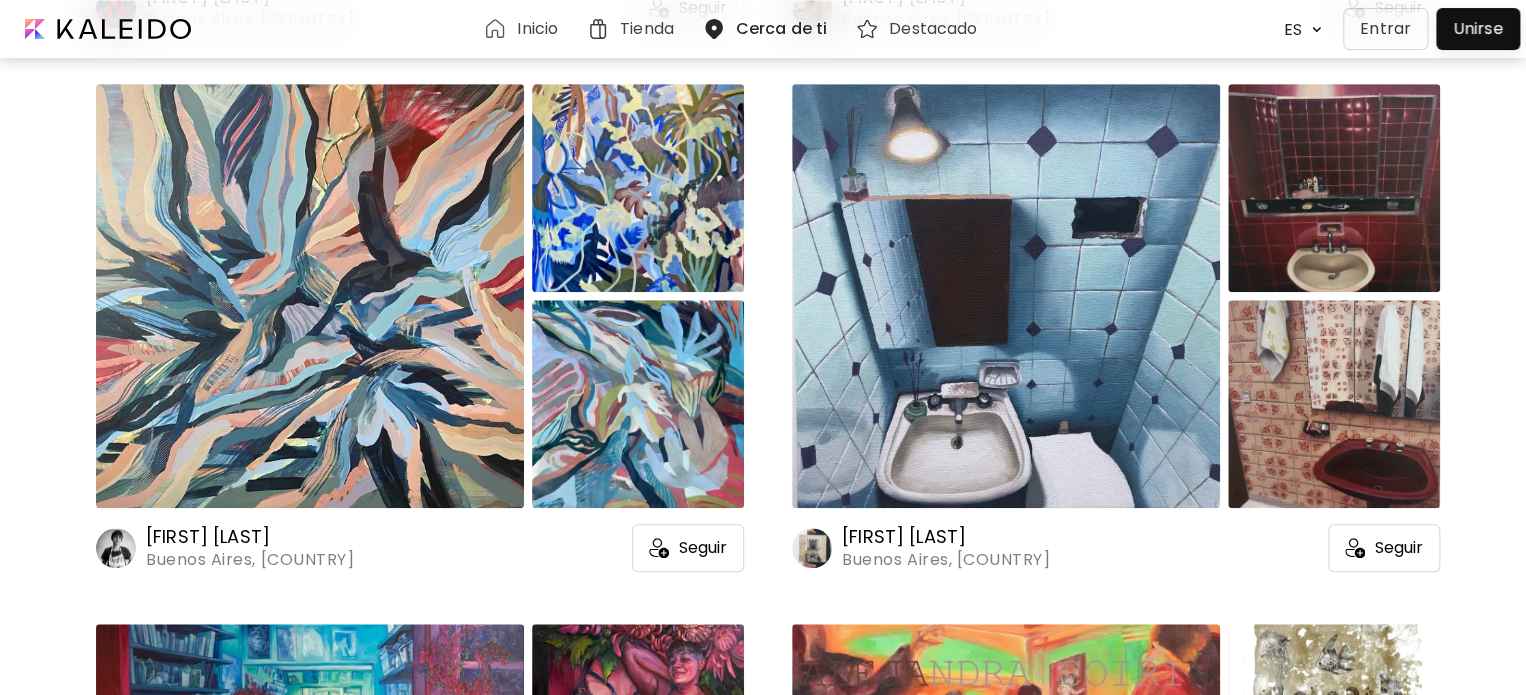 scroll, scrollTop: 8187, scrollLeft: 0, axis: vertical 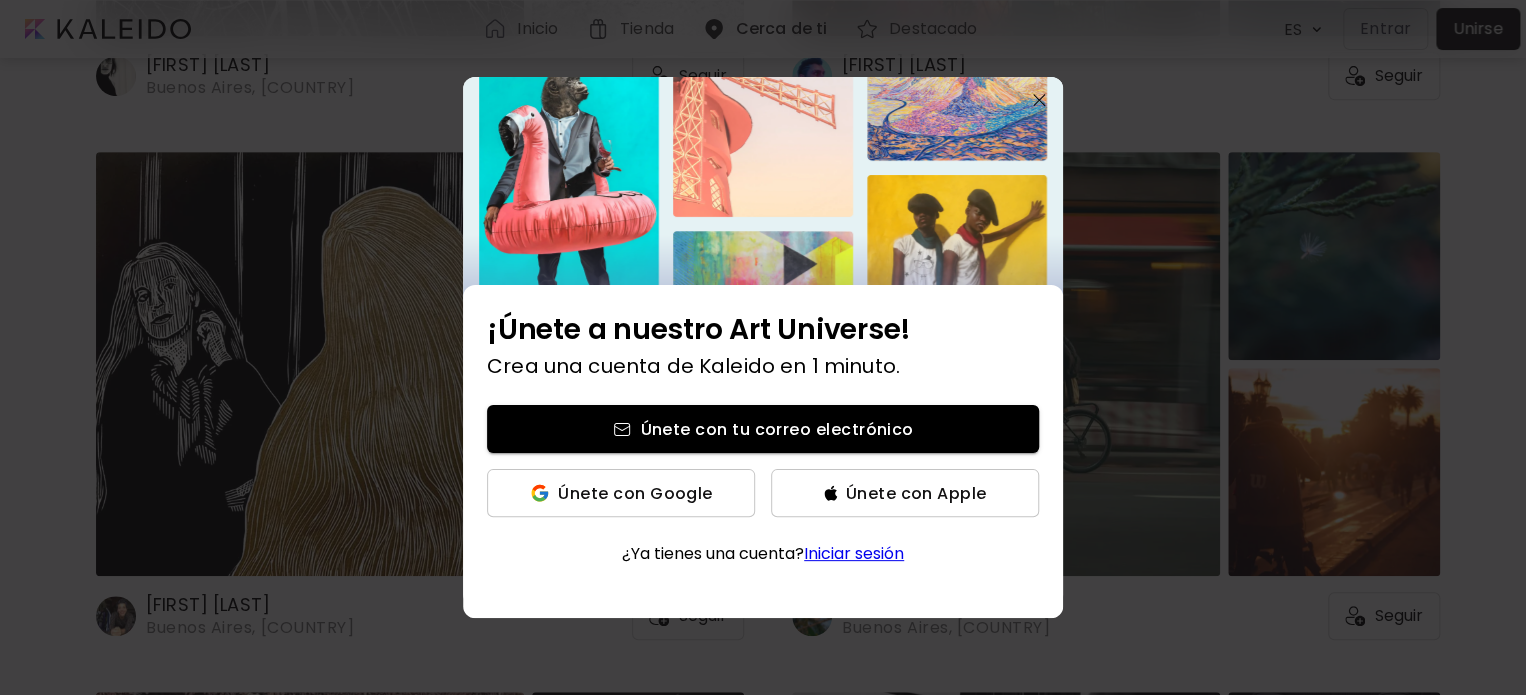 click at bounding box center (1039, 100) 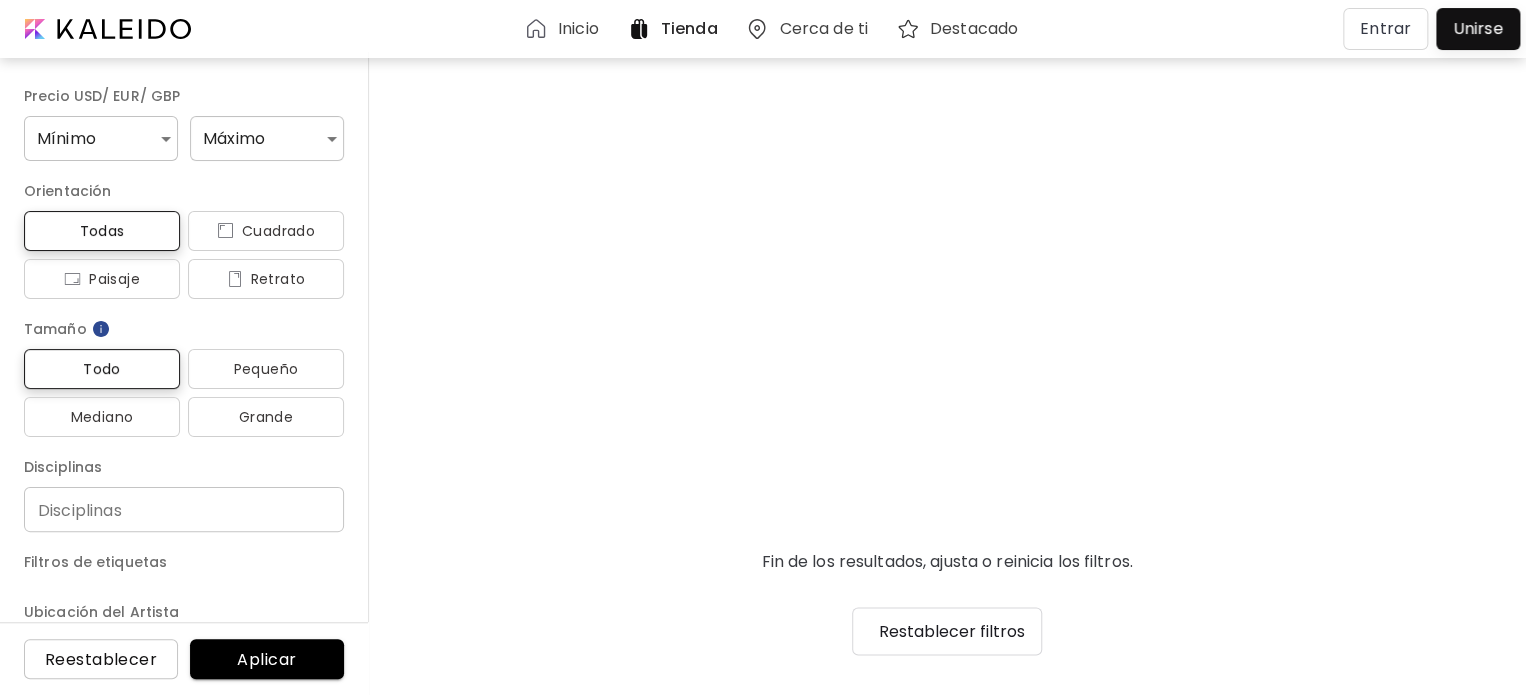 scroll, scrollTop: 0, scrollLeft: 0, axis: both 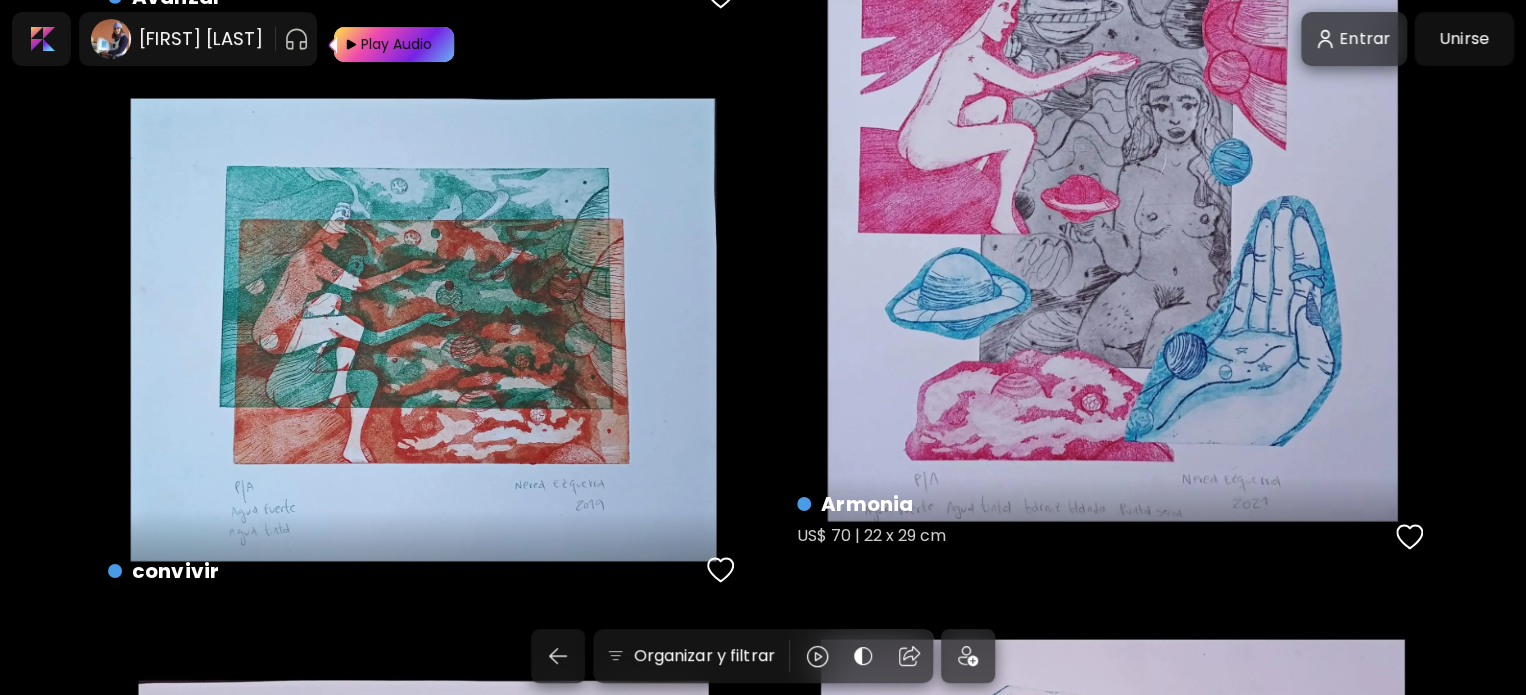 click on "Armonia US$ 70  |  22 x 29 cm" at bounding box center (1112, 180) 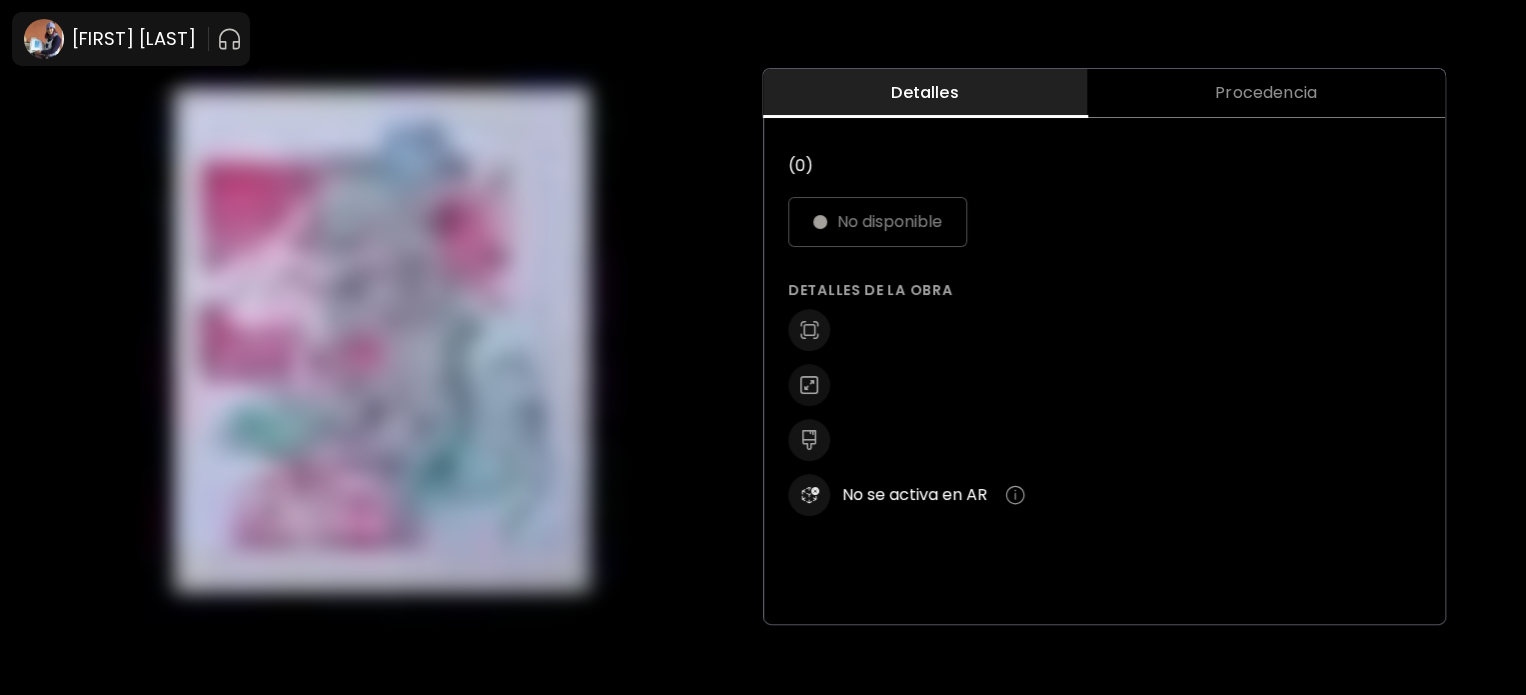 scroll, scrollTop: 0, scrollLeft: 0, axis: both 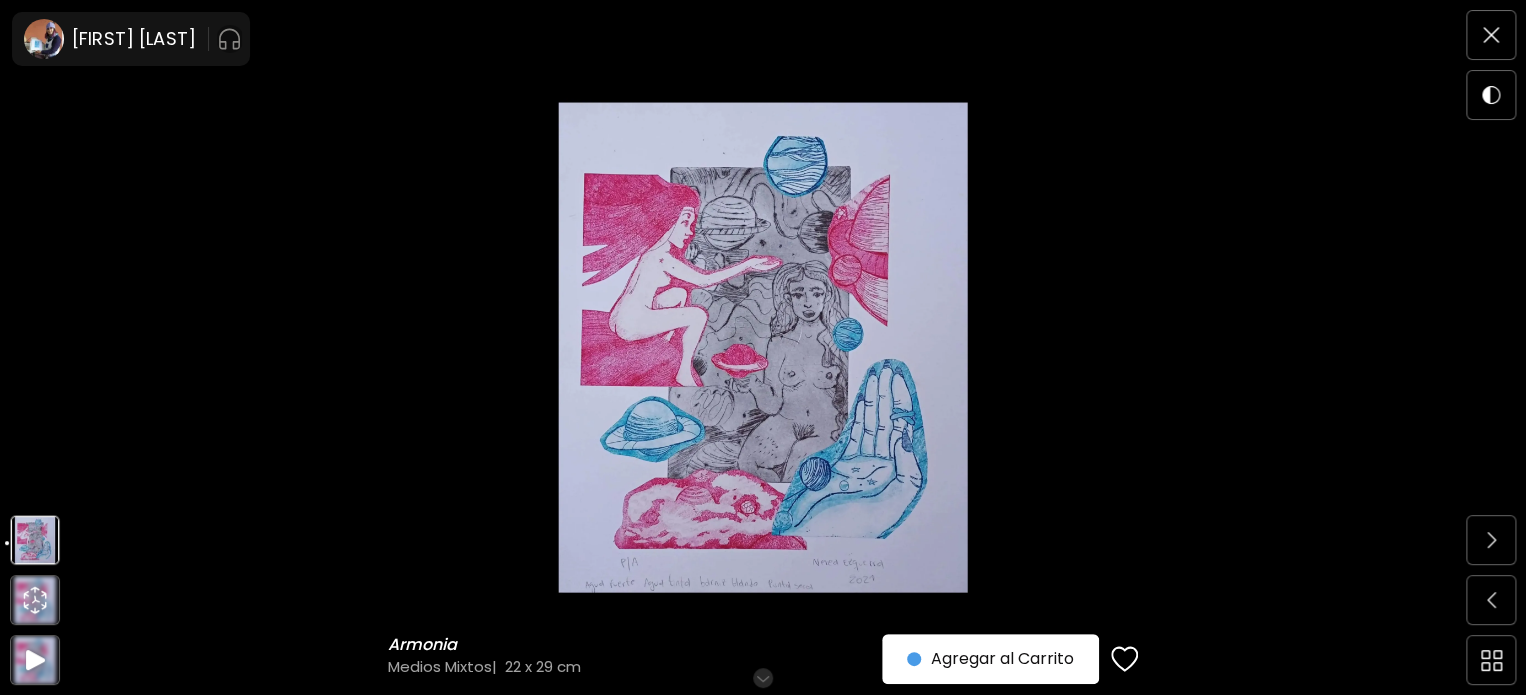 click at bounding box center (229, 39) 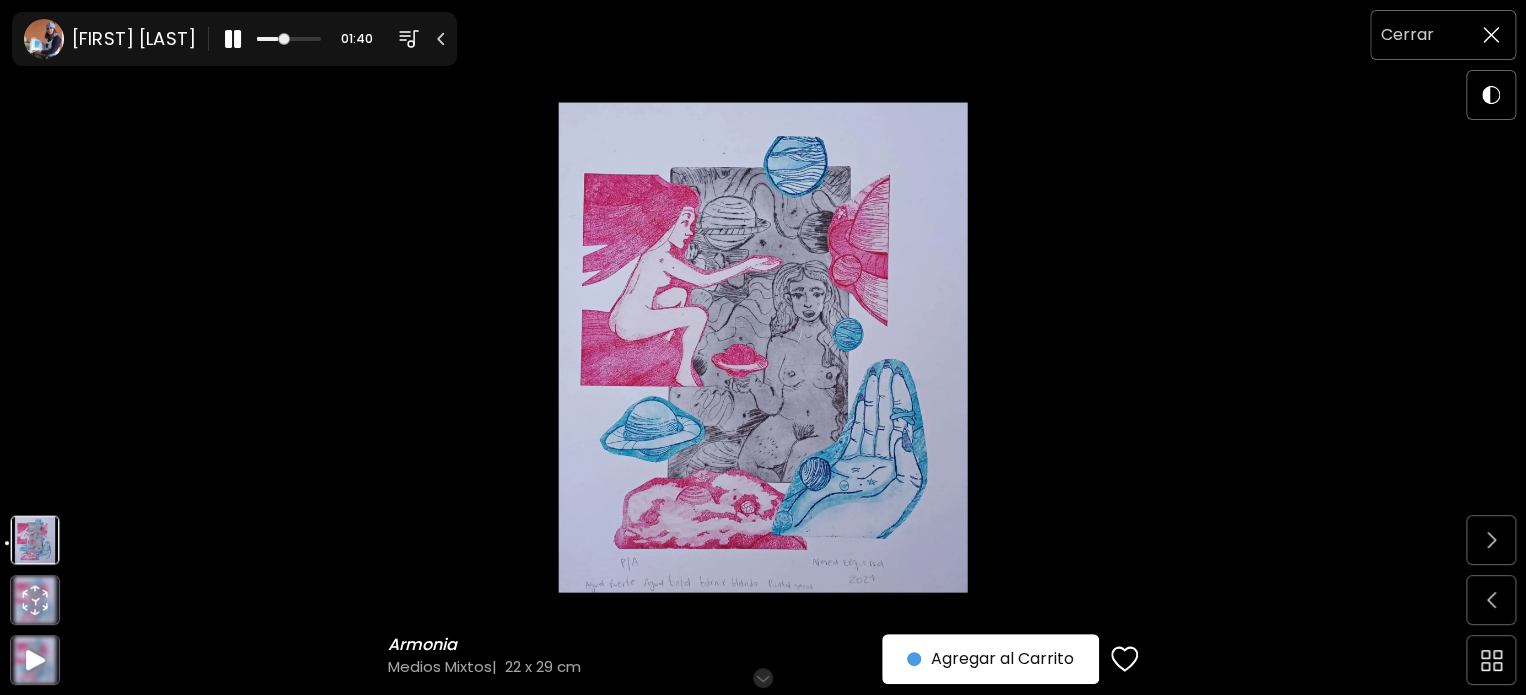 click at bounding box center [1491, 35] 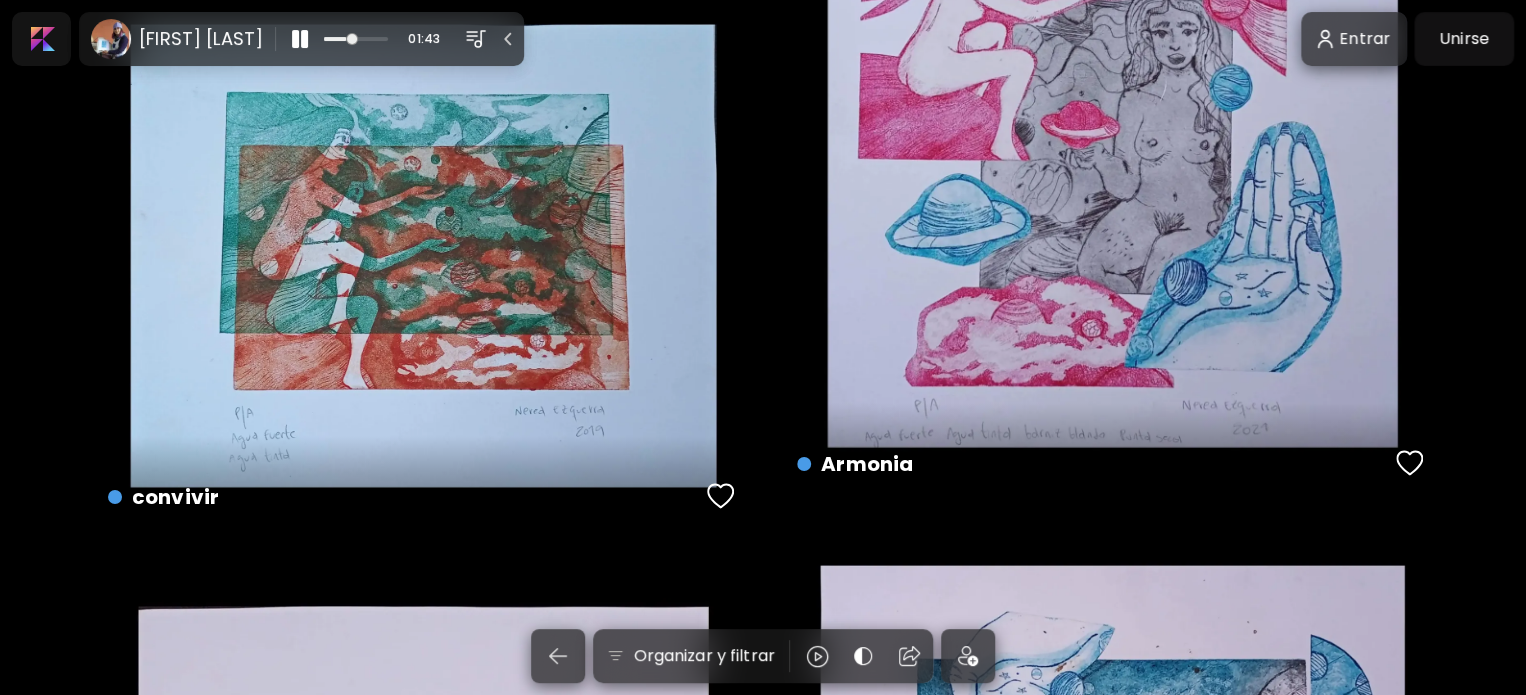 scroll, scrollTop: 3315, scrollLeft: 0, axis: vertical 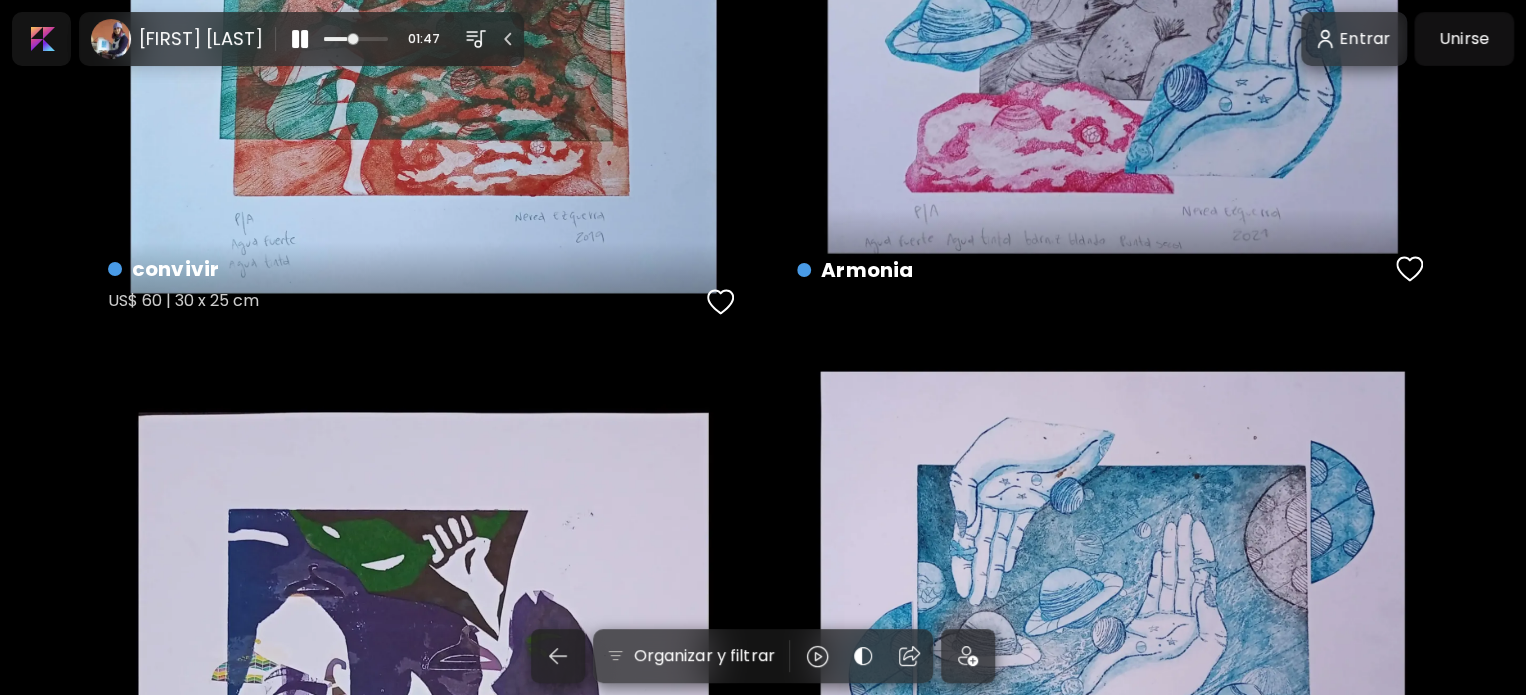 click on "convivir" at bounding box center [404, 269] 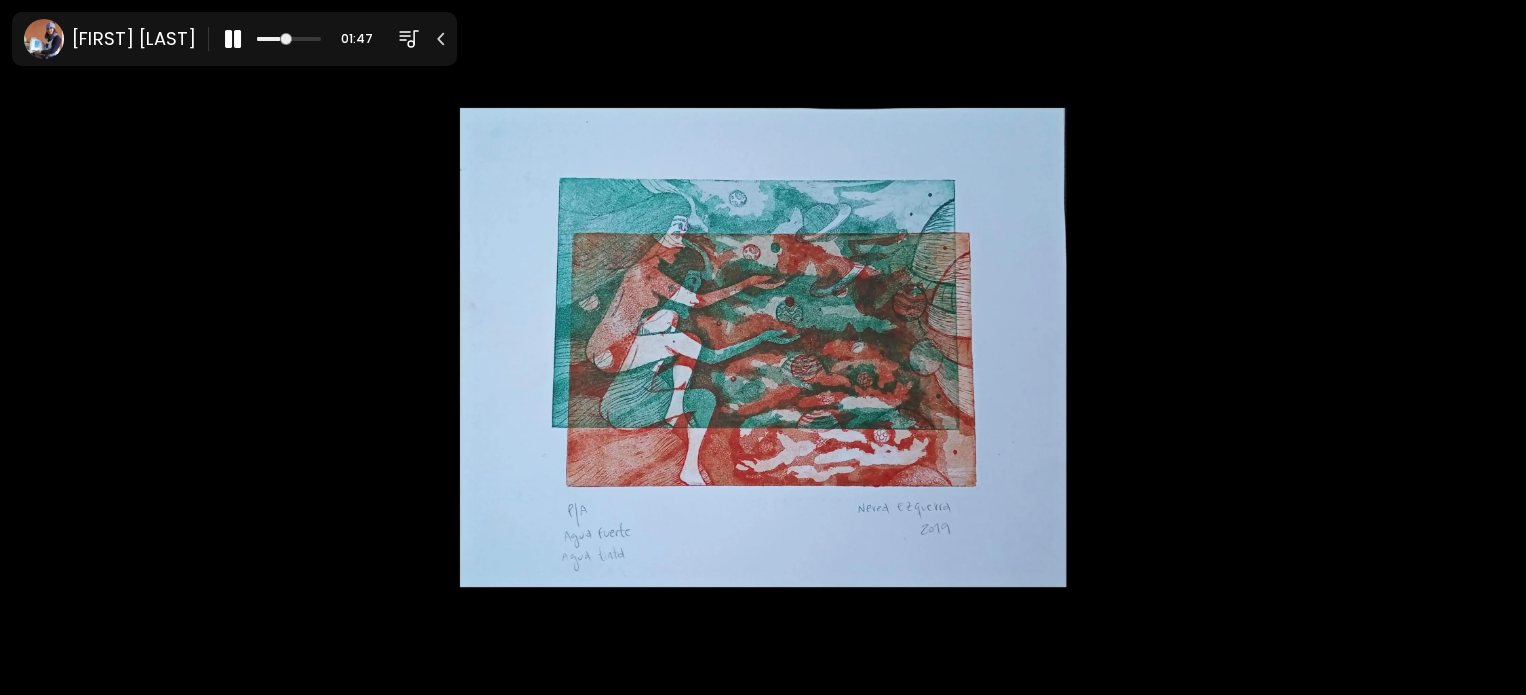 scroll, scrollTop: 0, scrollLeft: 0, axis: both 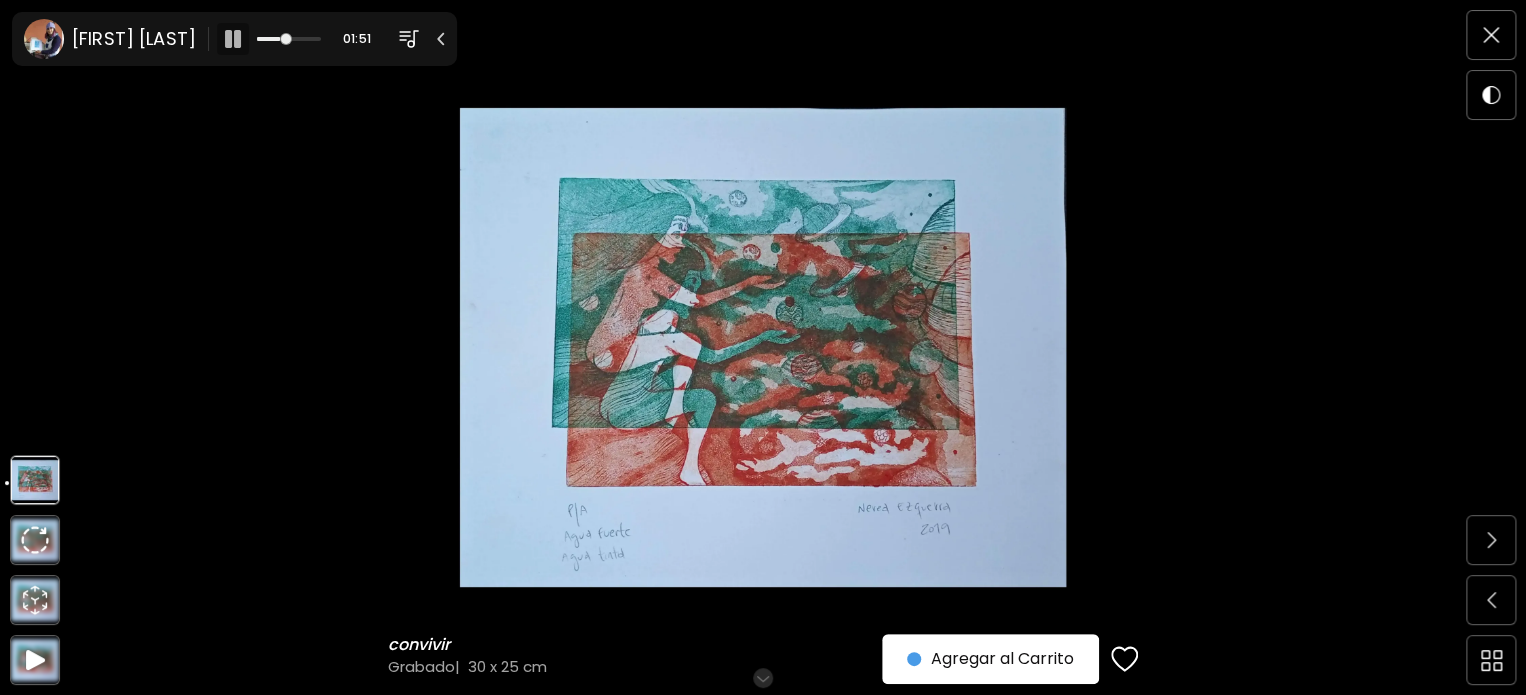 click at bounding box center (233, 39) 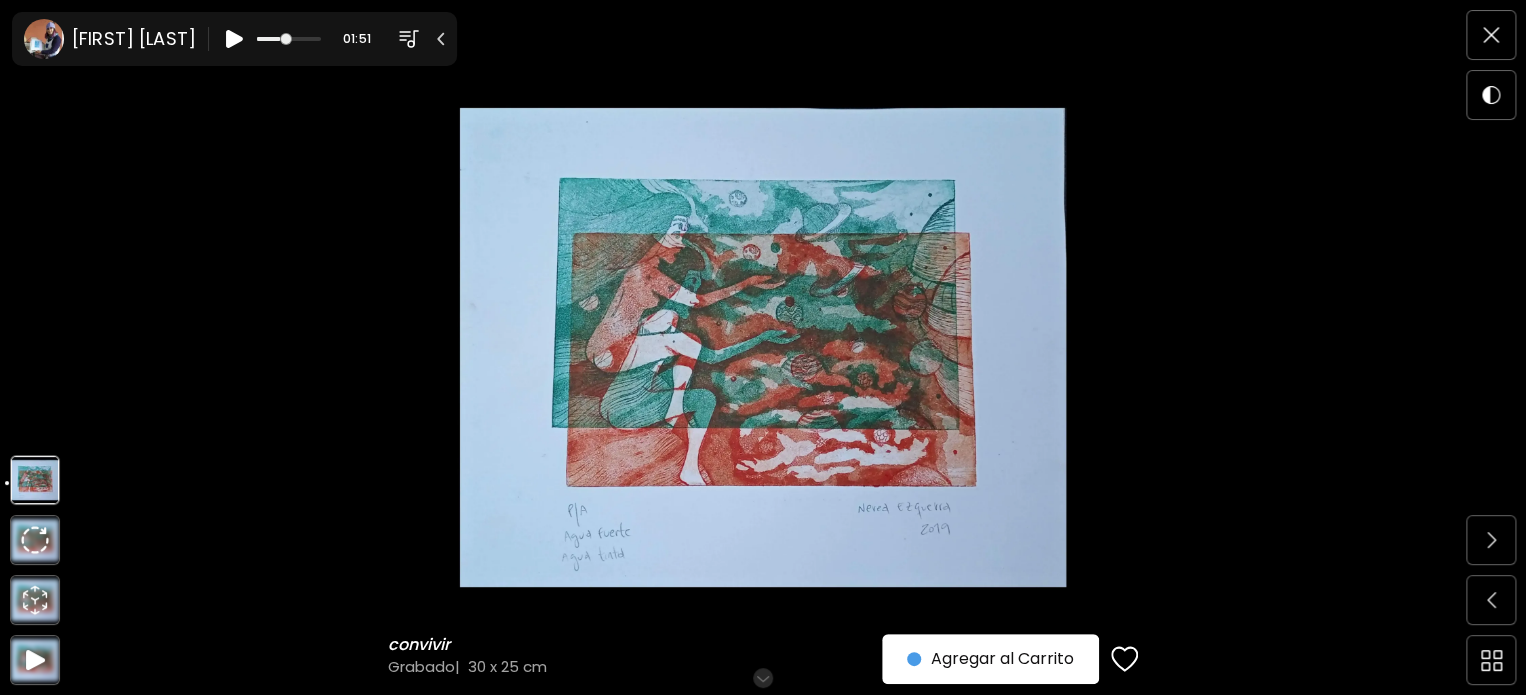 click at bounding box center [441, 39] 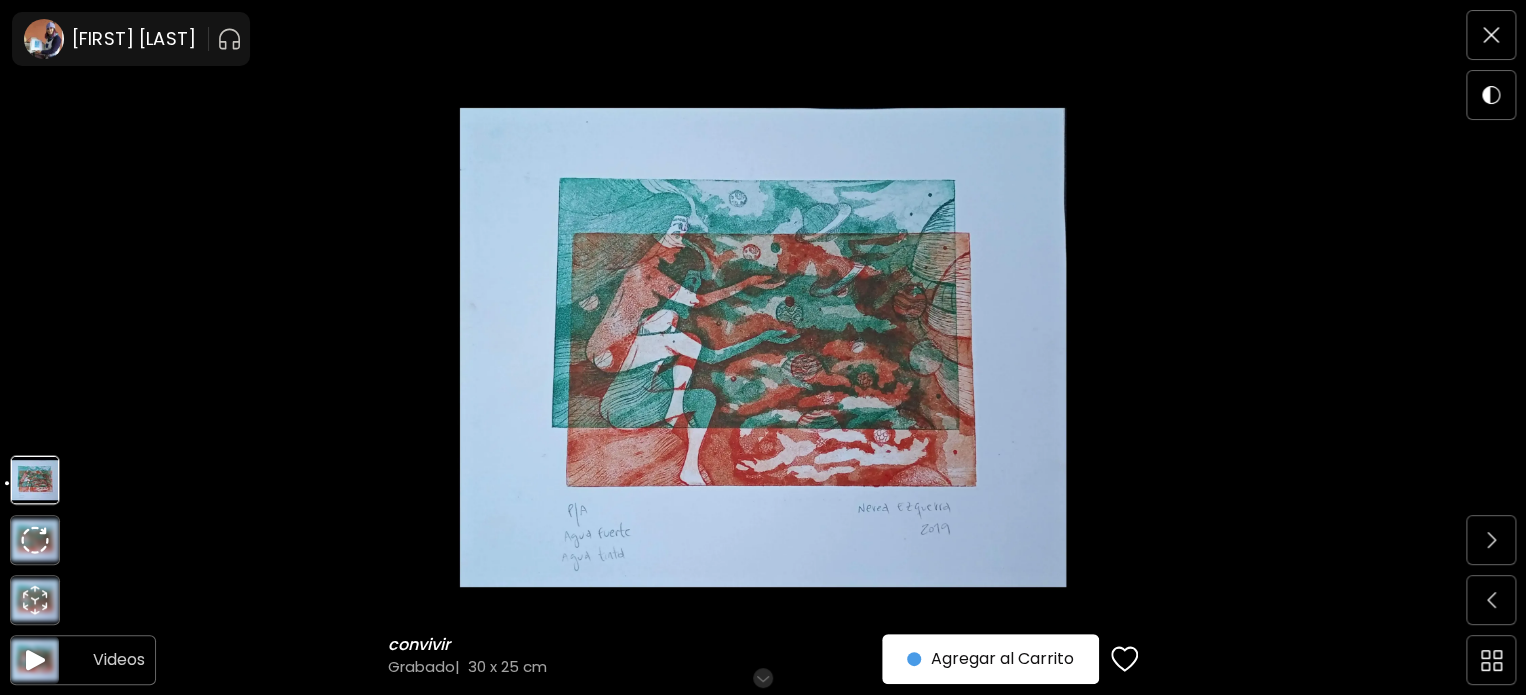click at bounding box center [35, 660] 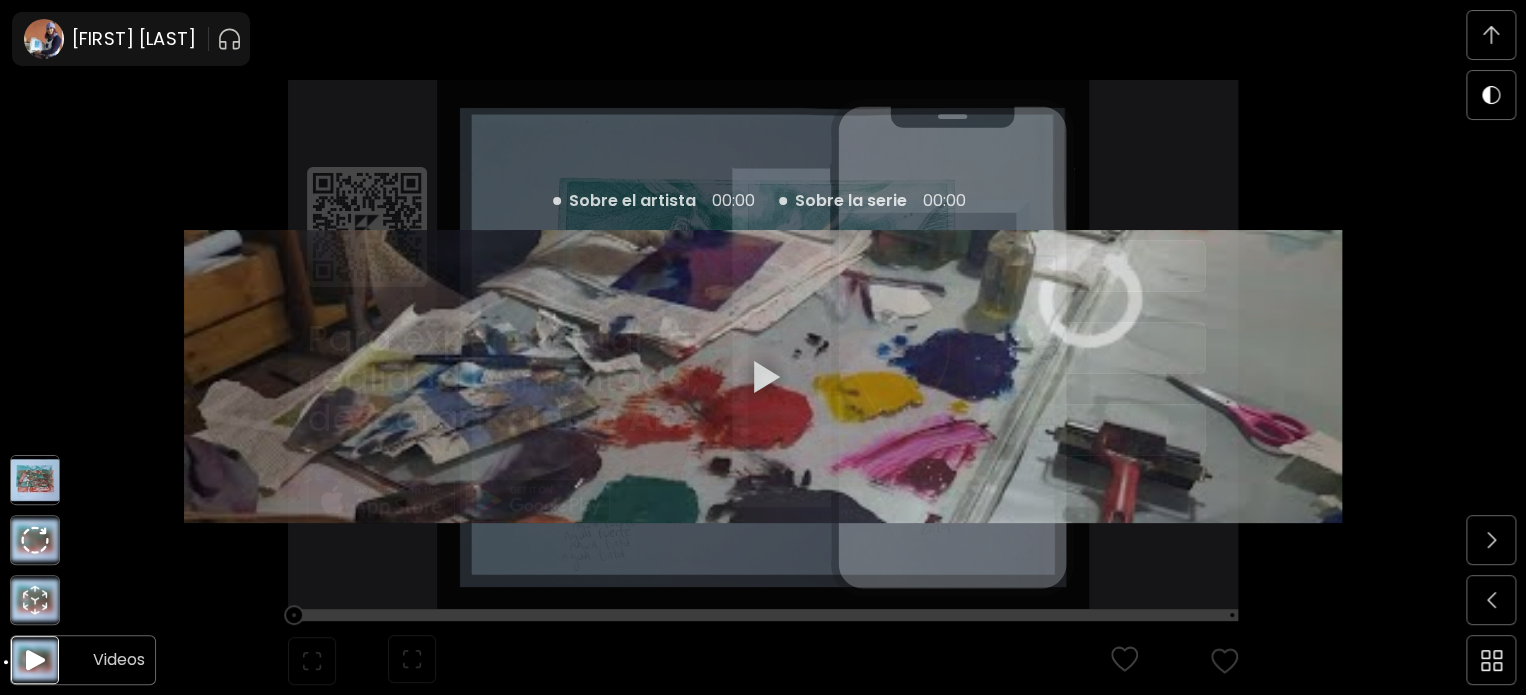 scroll, scrollTop: 1433, scrollLeft: 0, axis: vertical 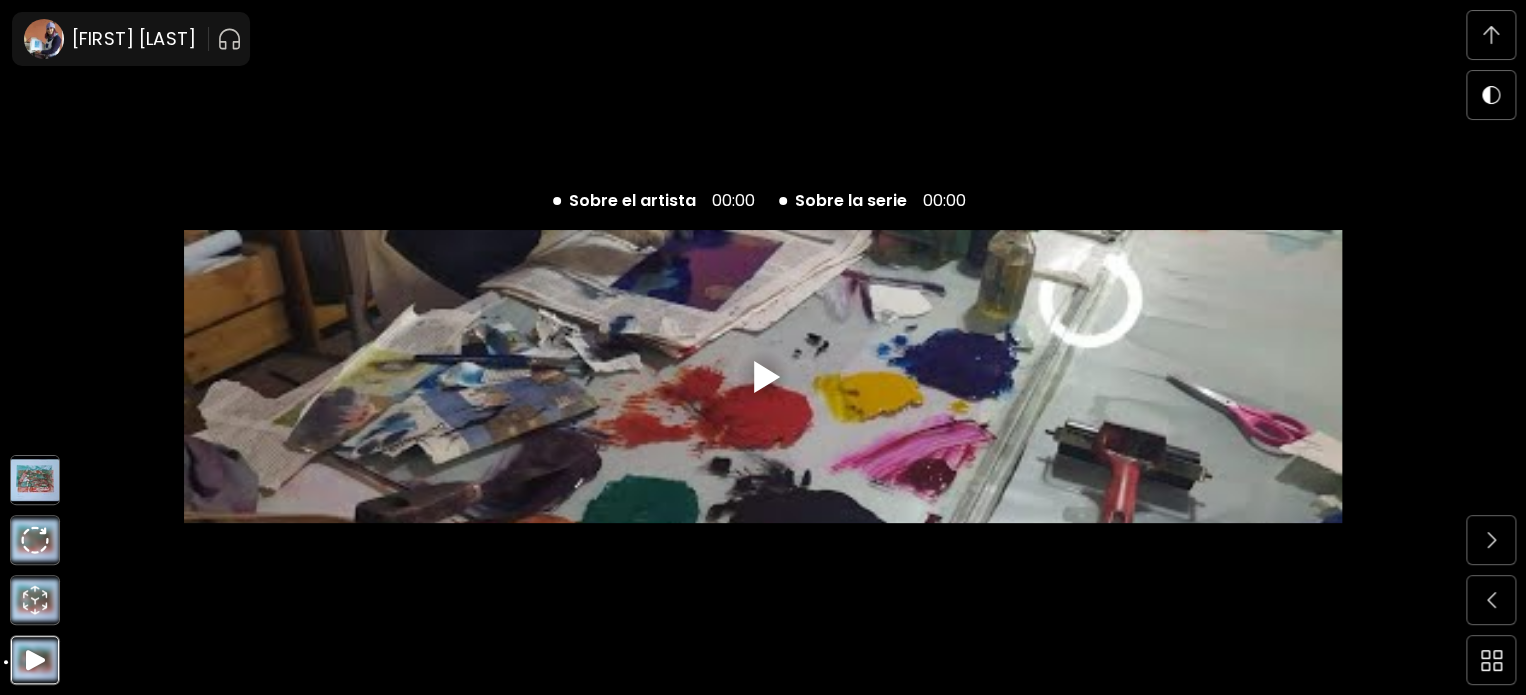 click at bounding box center (767, 377) 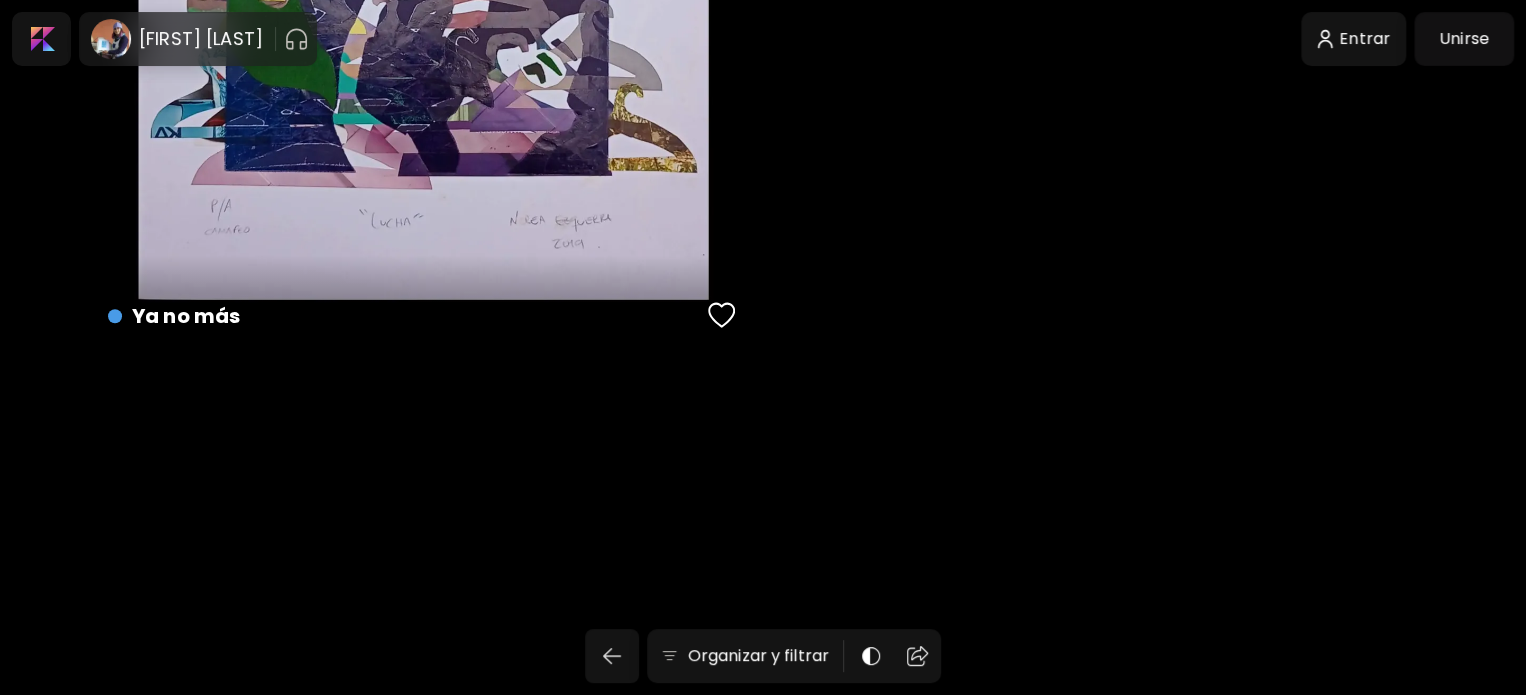 scroll, scrollTop: 3484, scrollLeft: 0, axis: vertical 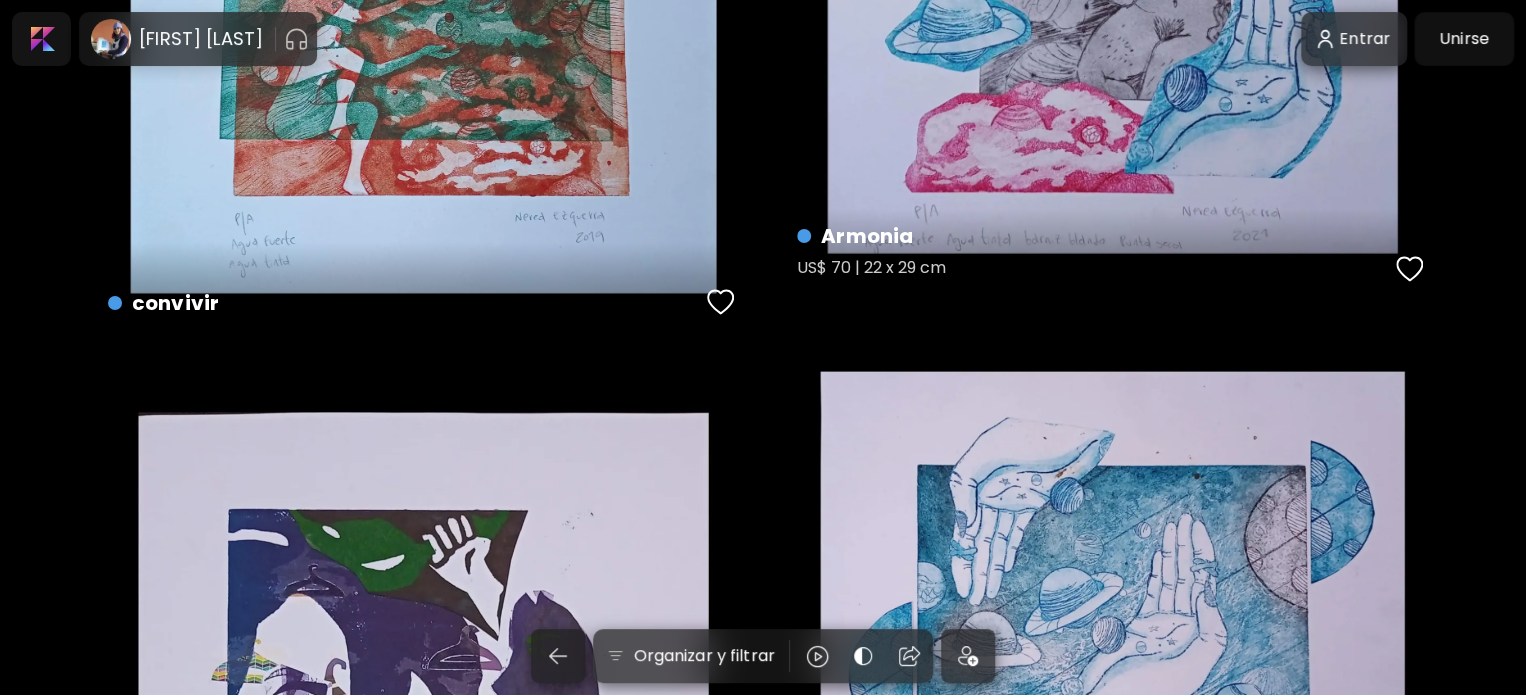 click on "US$ 70  |  22 x 29 cm" at bounding box center (1093, 271) 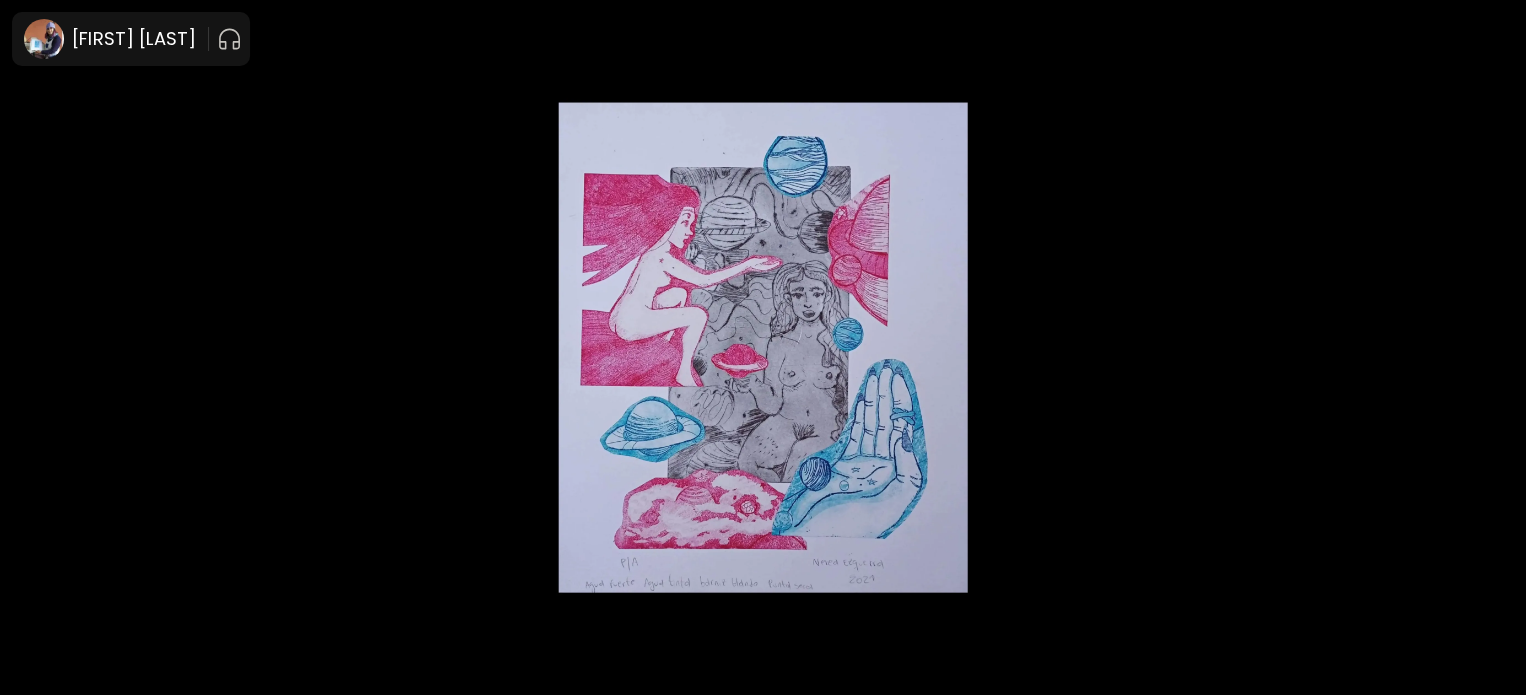 scroll, scrollTop: 0, scrollLeft: 0, axis: both 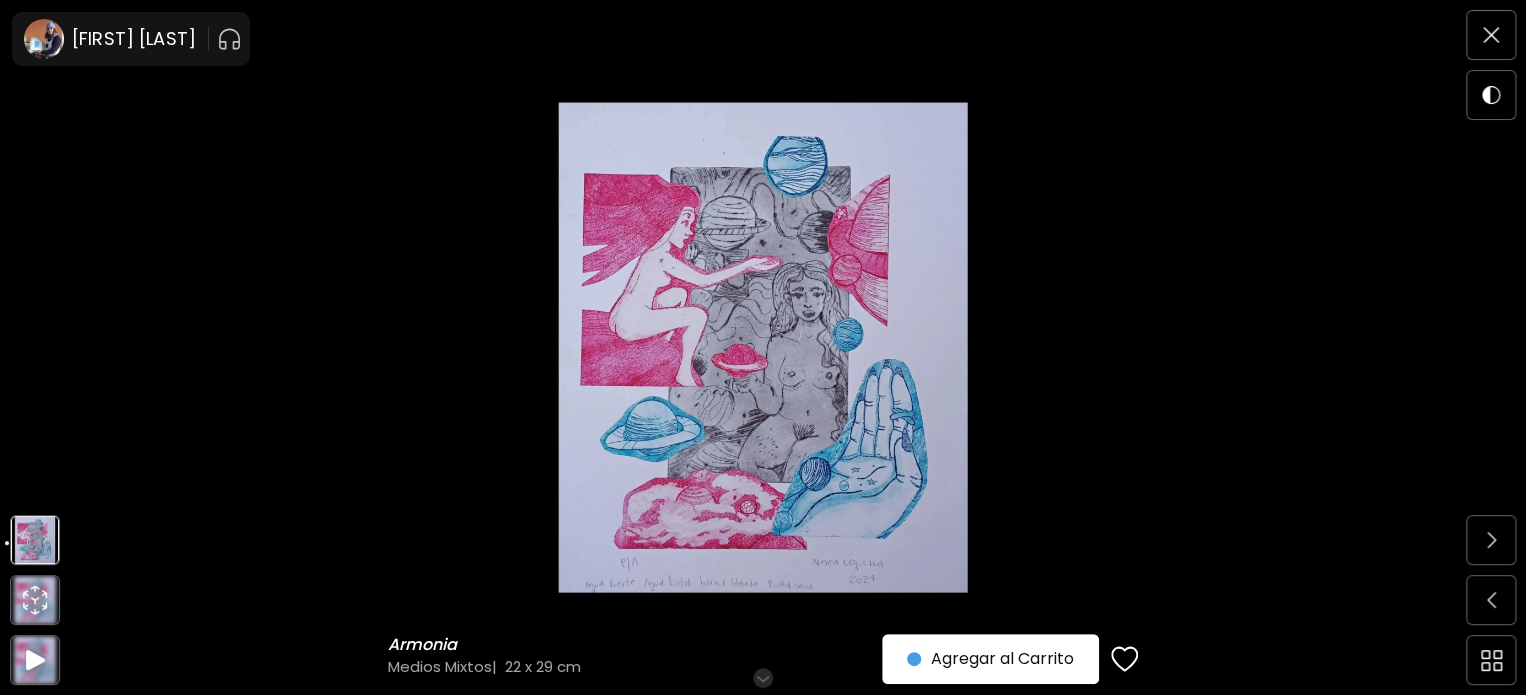 click on "Nerea Ezquerra García" at bounding box center (131, 39) 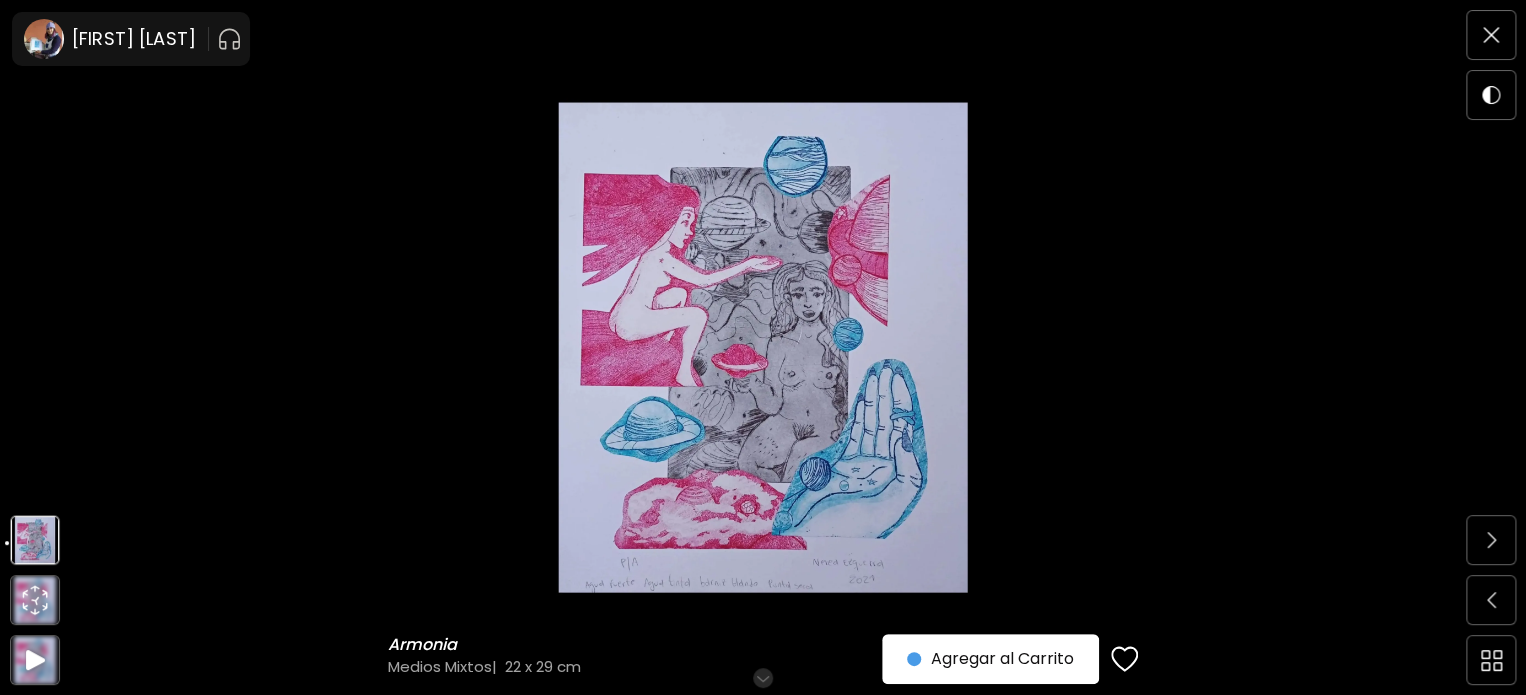 click at bounding box center (229, 39) 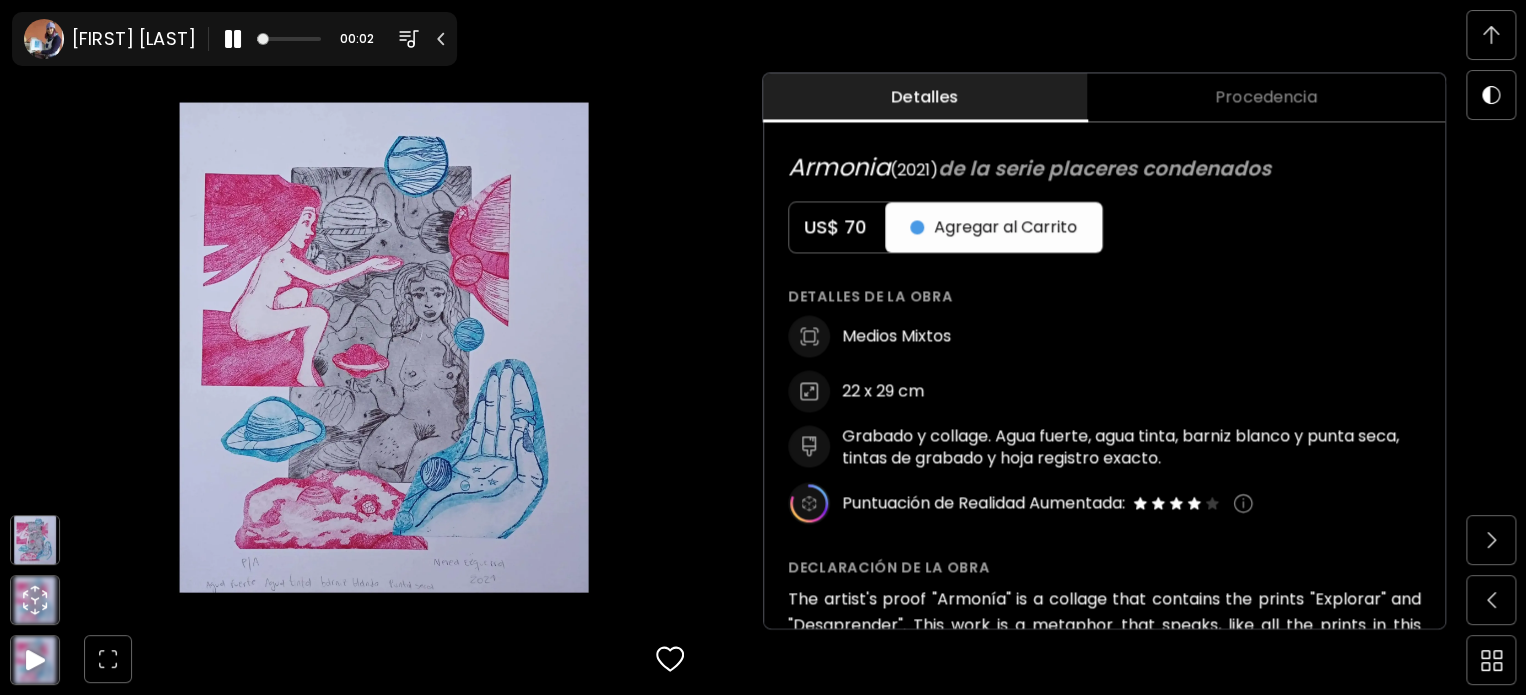 scroll, scrollTop: 1047, scrollLeft: 0, axis: vertical 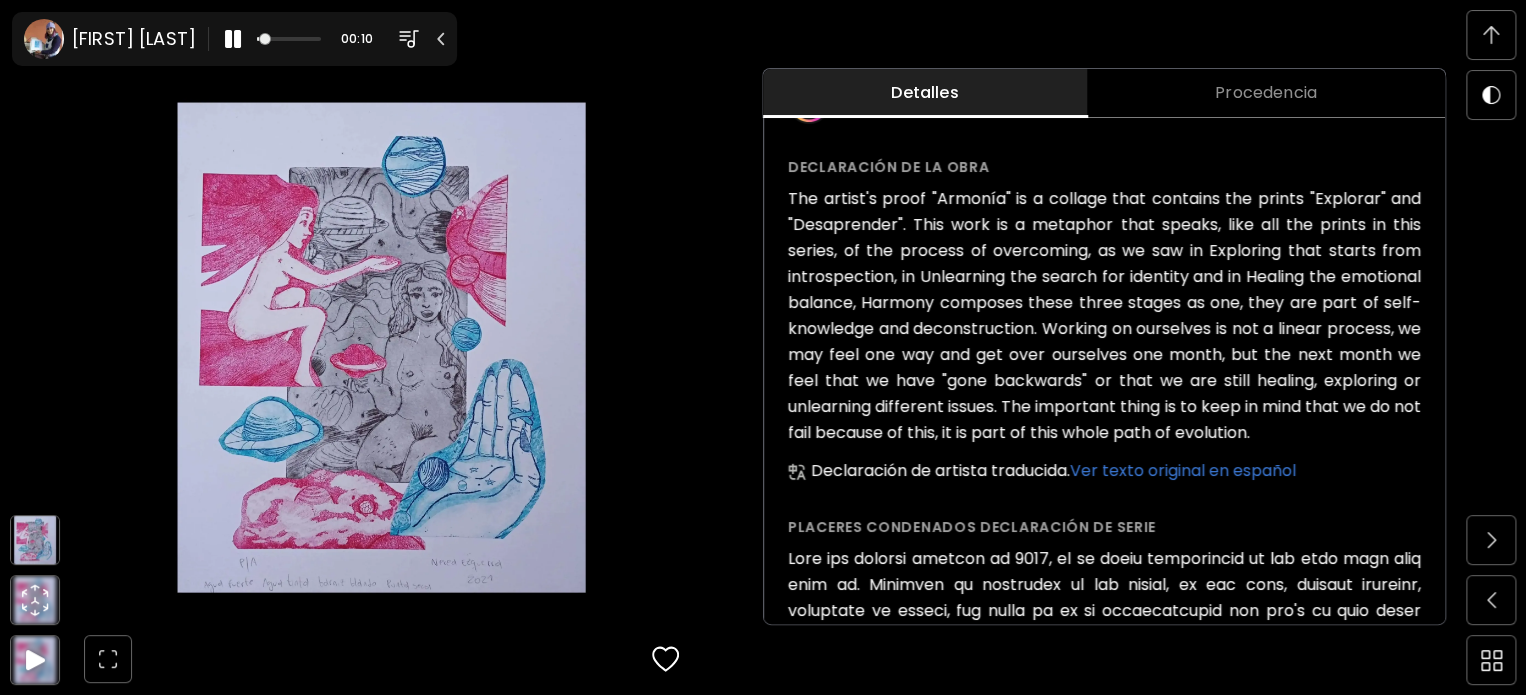click on "Ver texto original en español" at bounding box center (1183, 470) 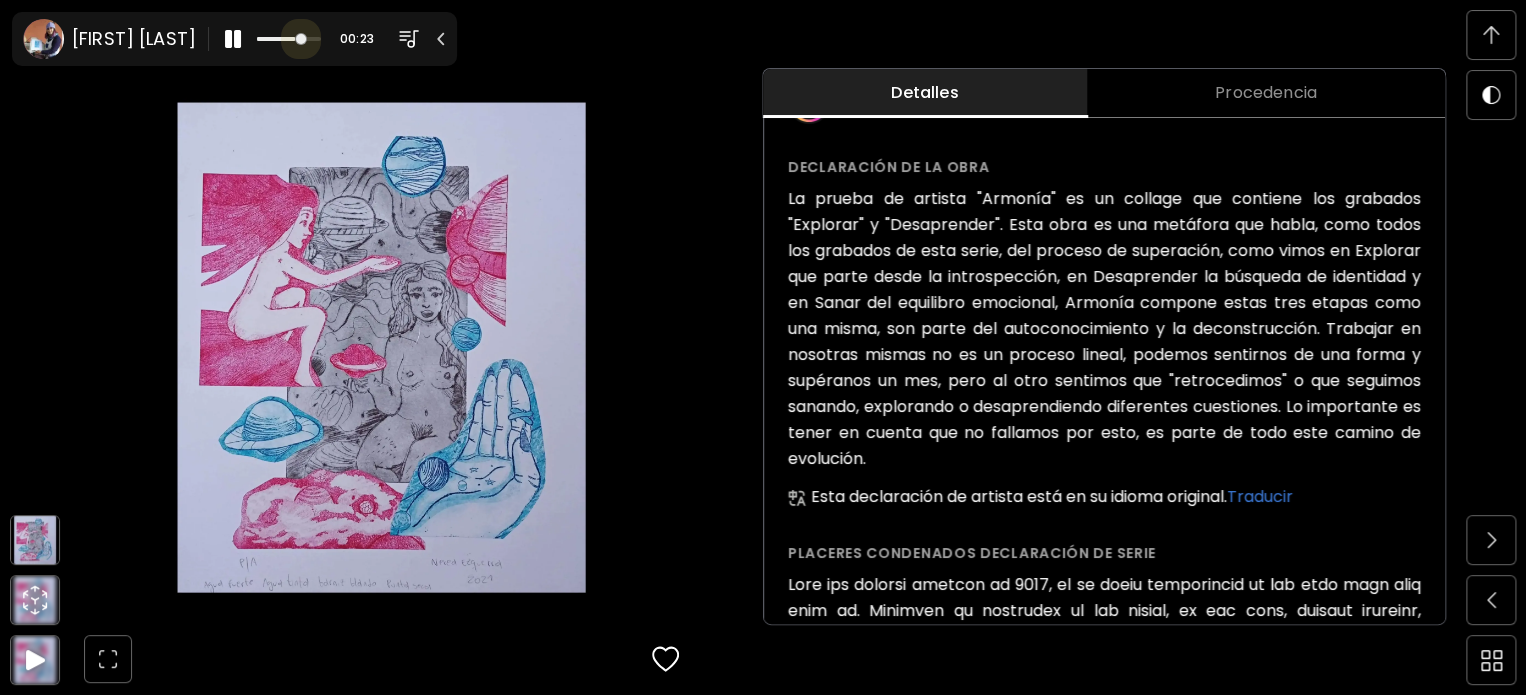 click at bounding box center [289, 39] 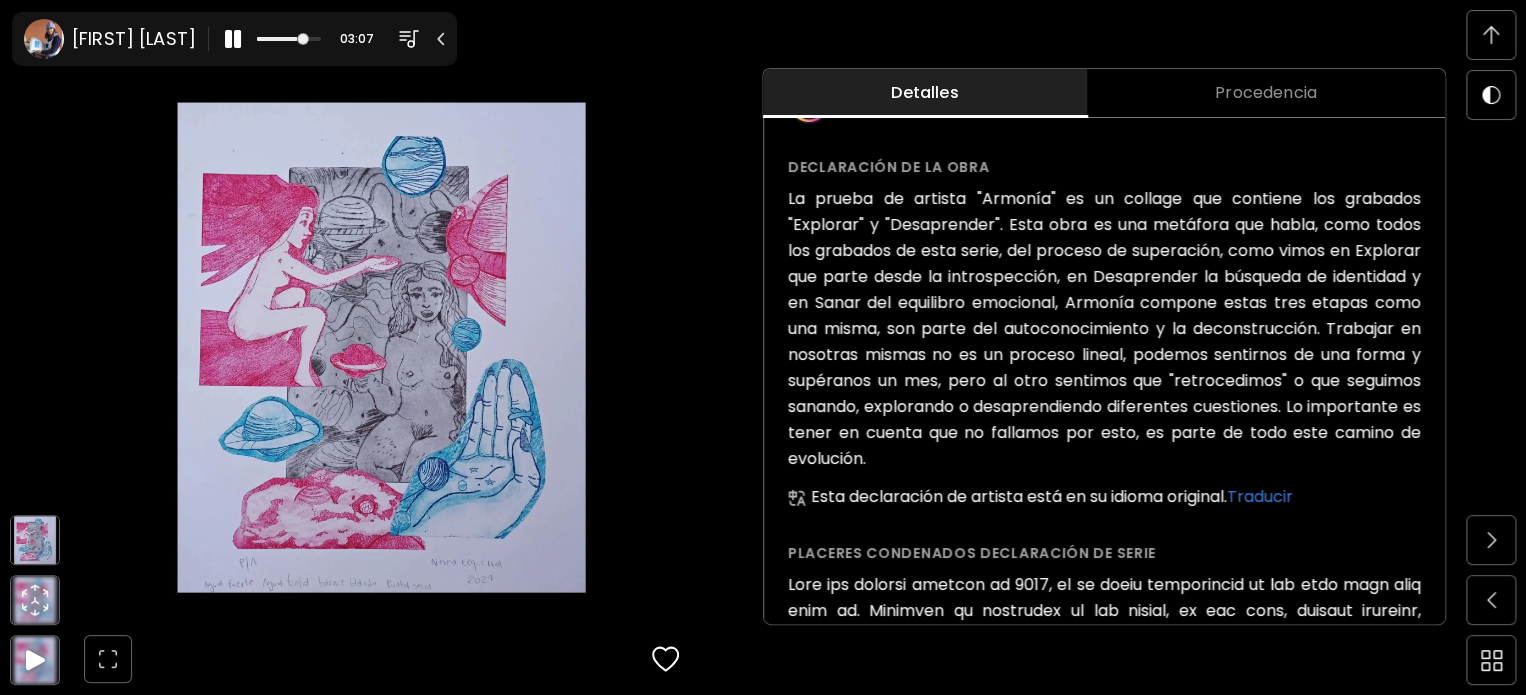 click at bounding box center [1491, 35] 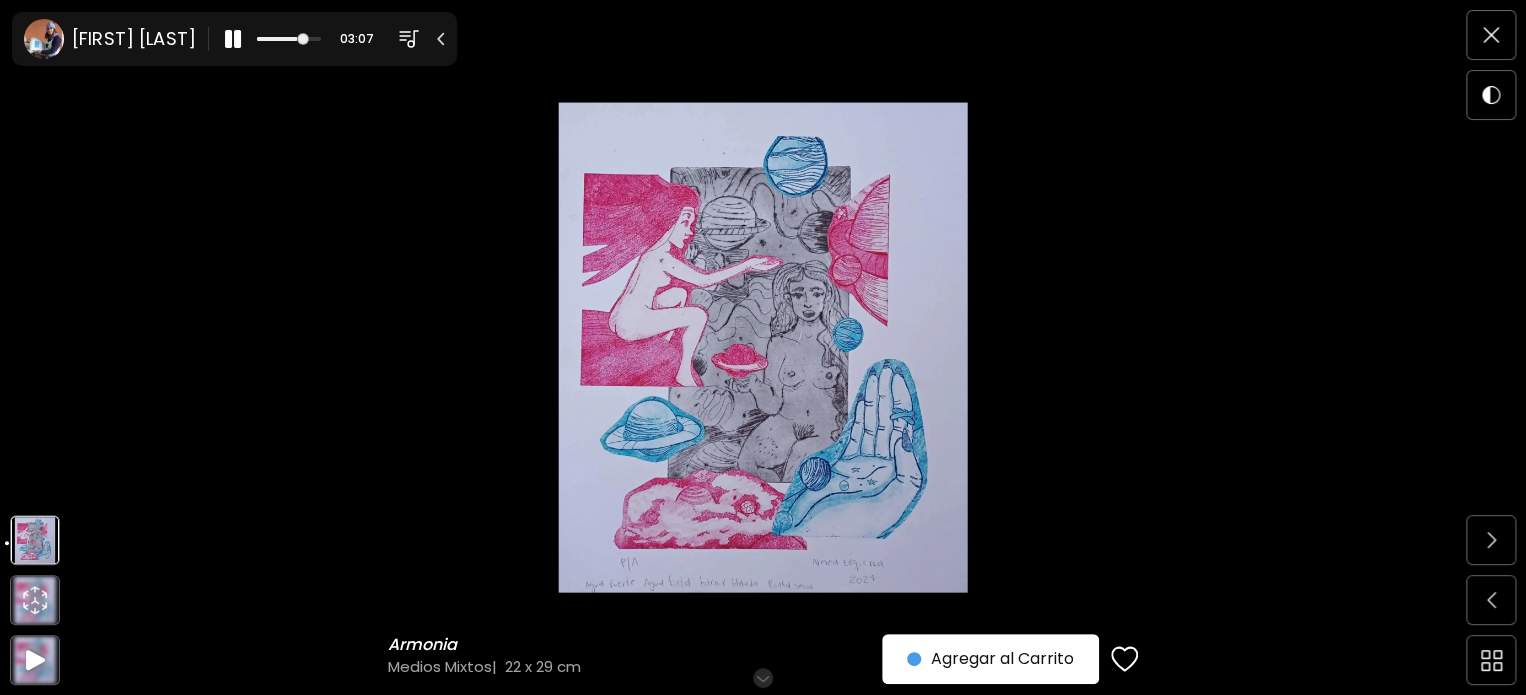 scroll, scrollTop: 0, scrollLeft: 0, axis: both 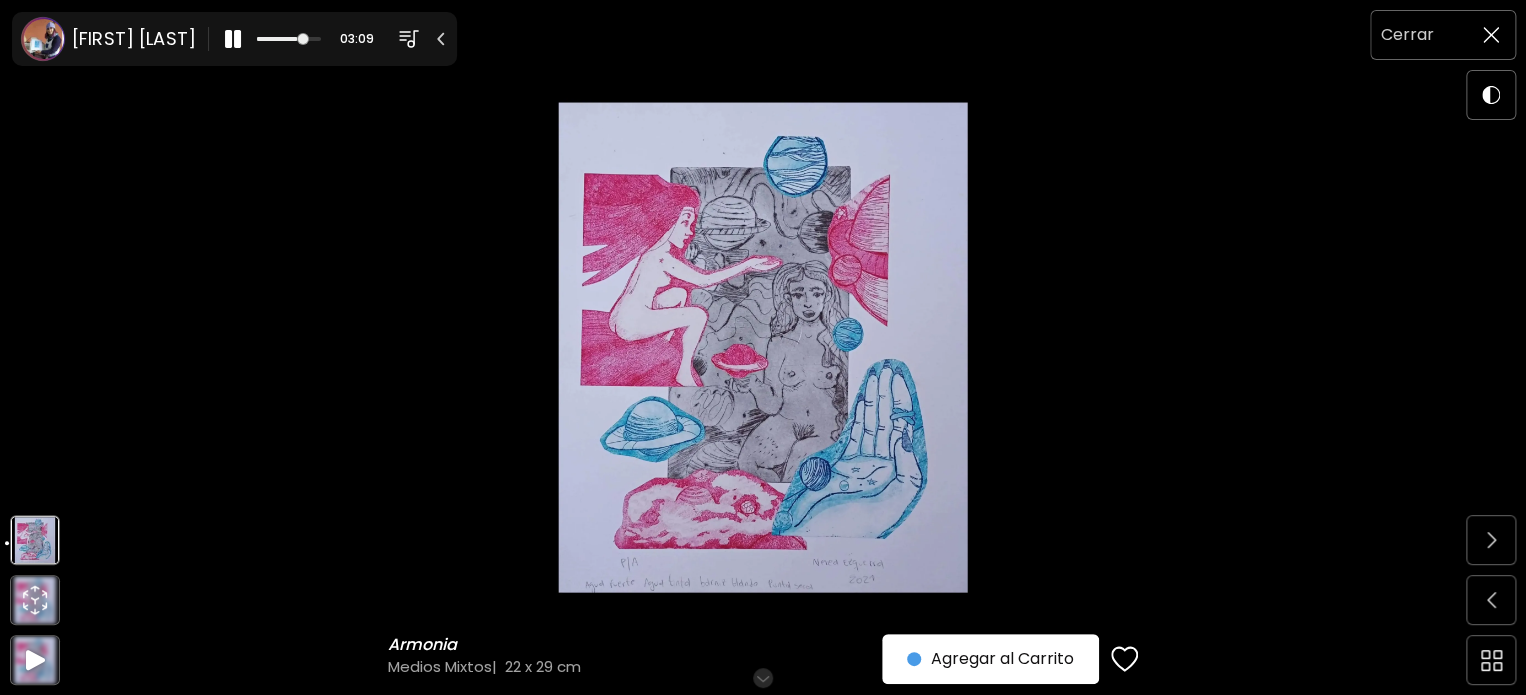 click at bounding box center [1491, 35] 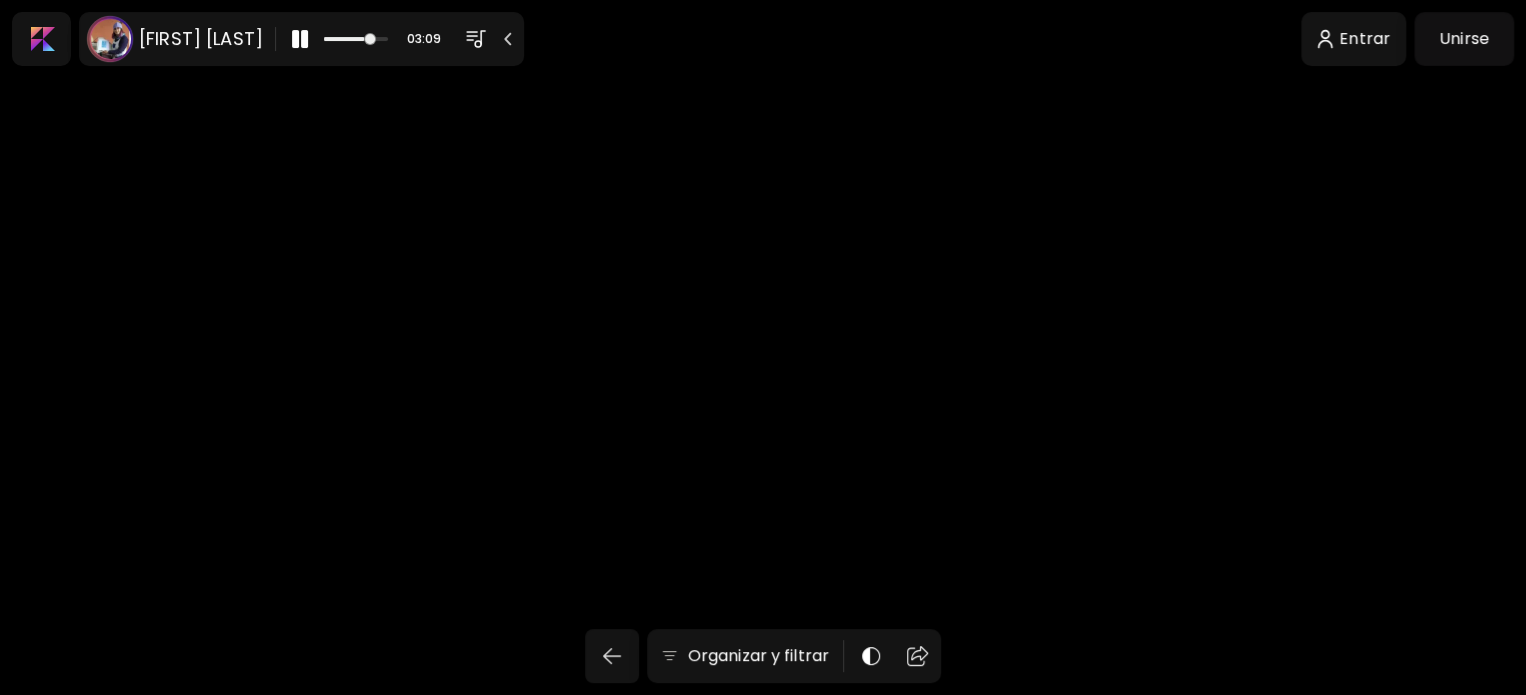 scroll, scrollTop: 3484, scrollLeft: 0, axis: vertical 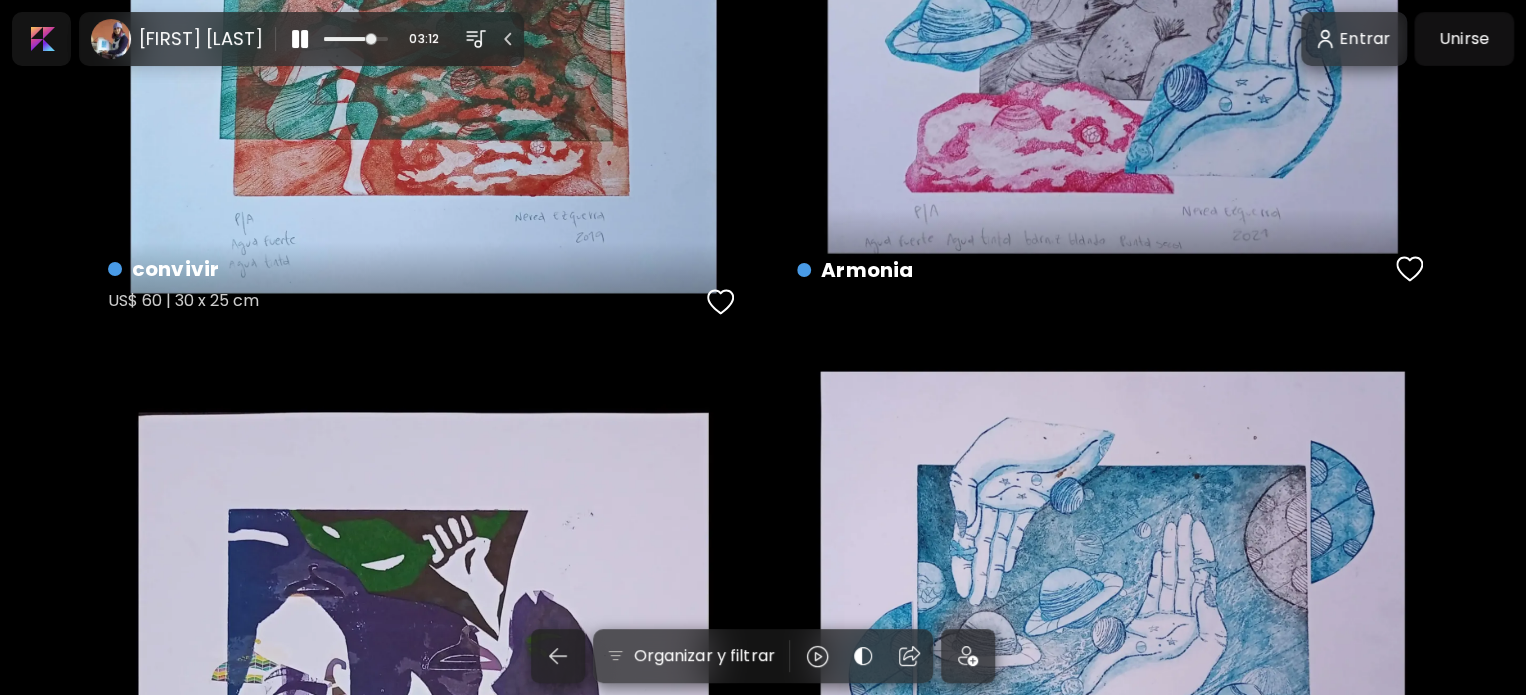 click on "US$ 60  |  30 x 25 cm" at bounding box center [404, 304] 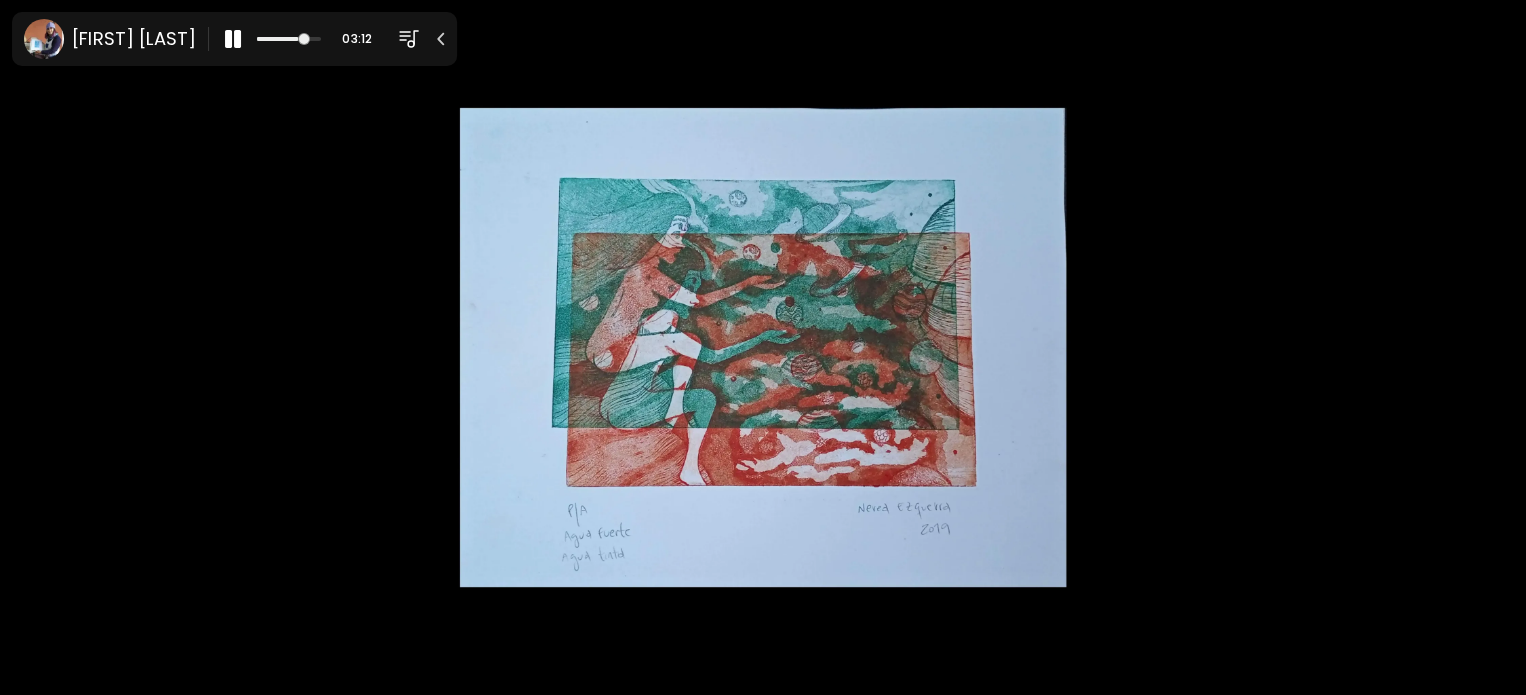 scroll, scrollTop: 0, scrollLeft: 0, axis: both 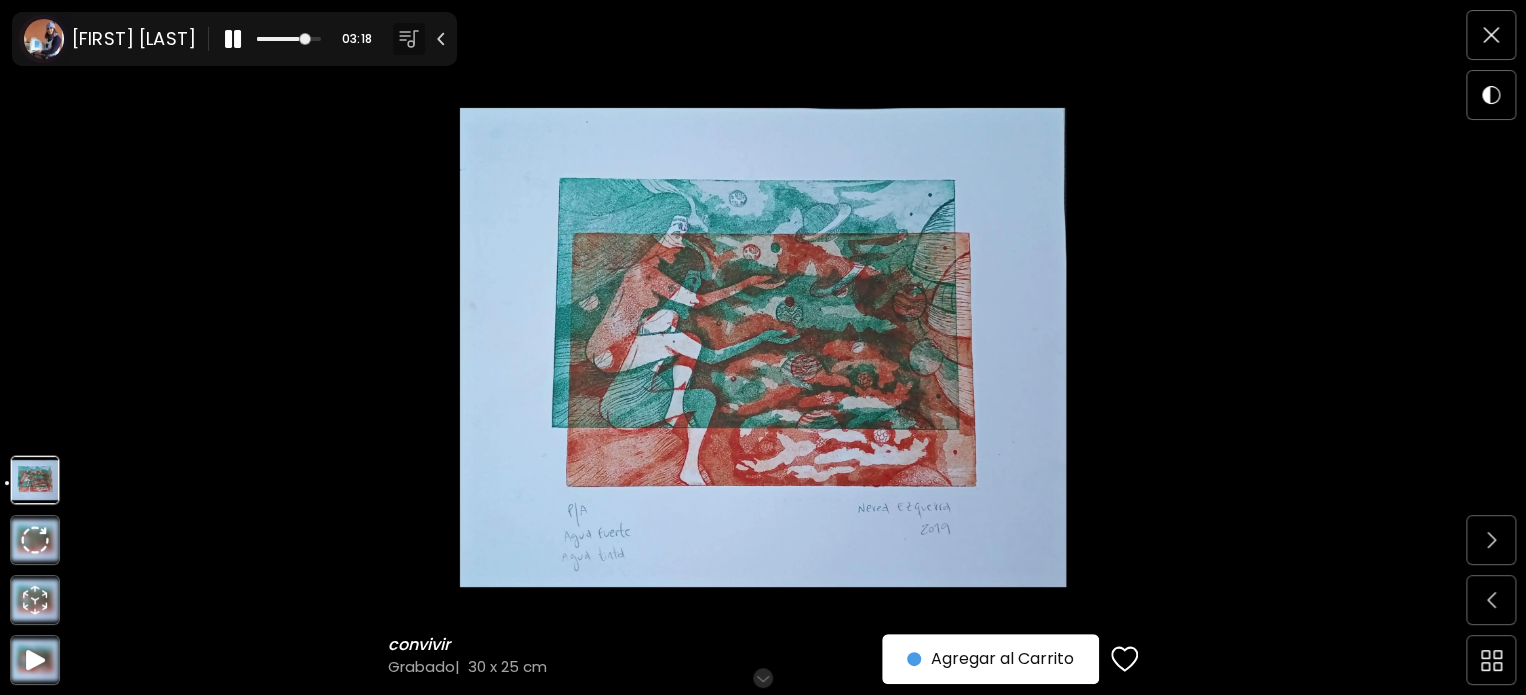 click at bounding box center [409, 39] 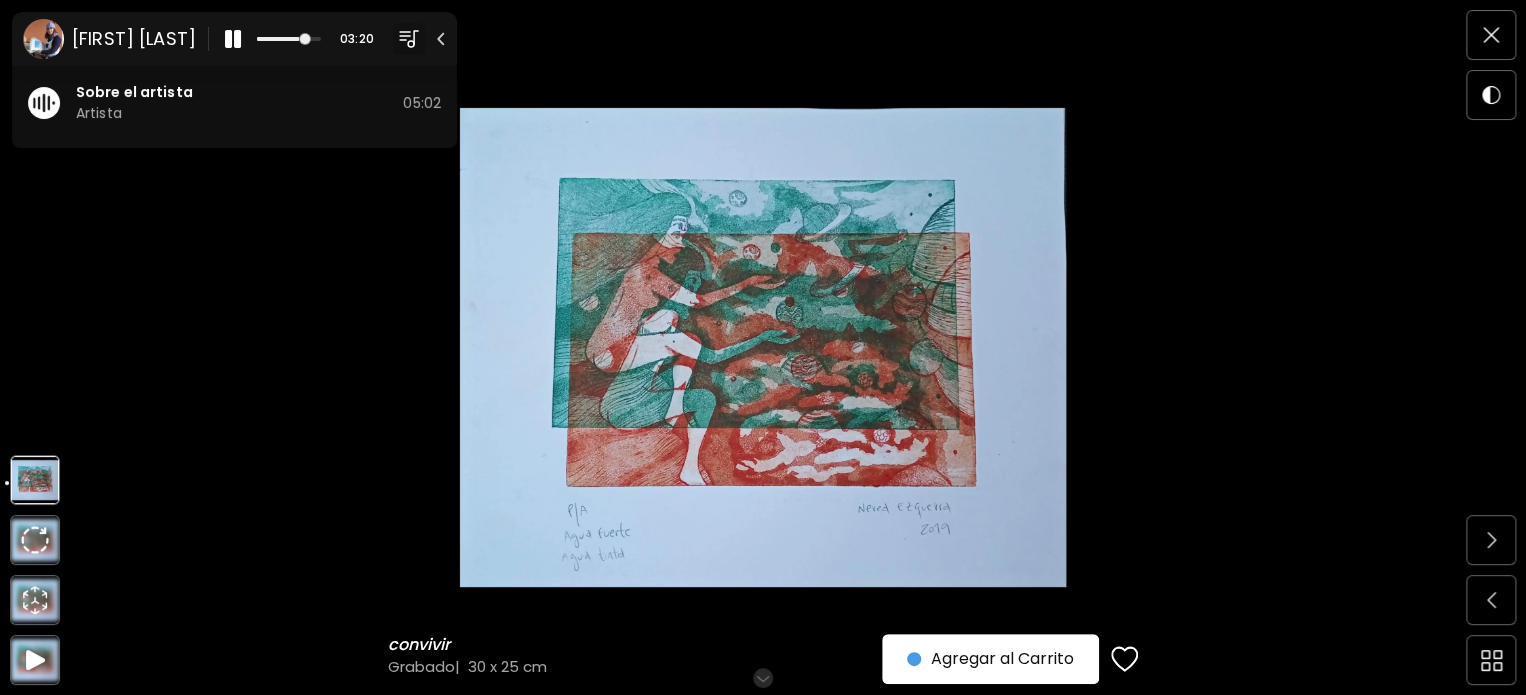 click on "Sobre el artista" at bounding box center [239, 92] 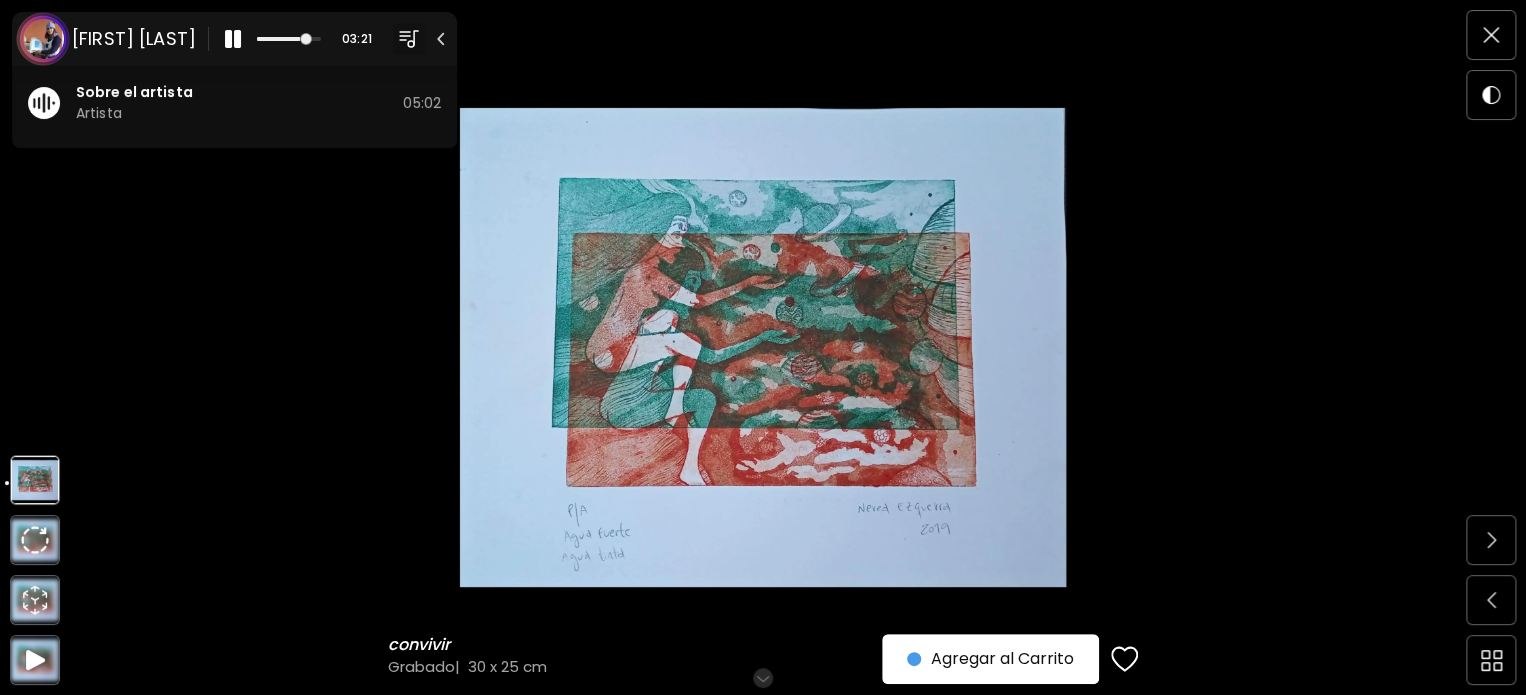 click on "Artista" at bounding box center (239, 113) 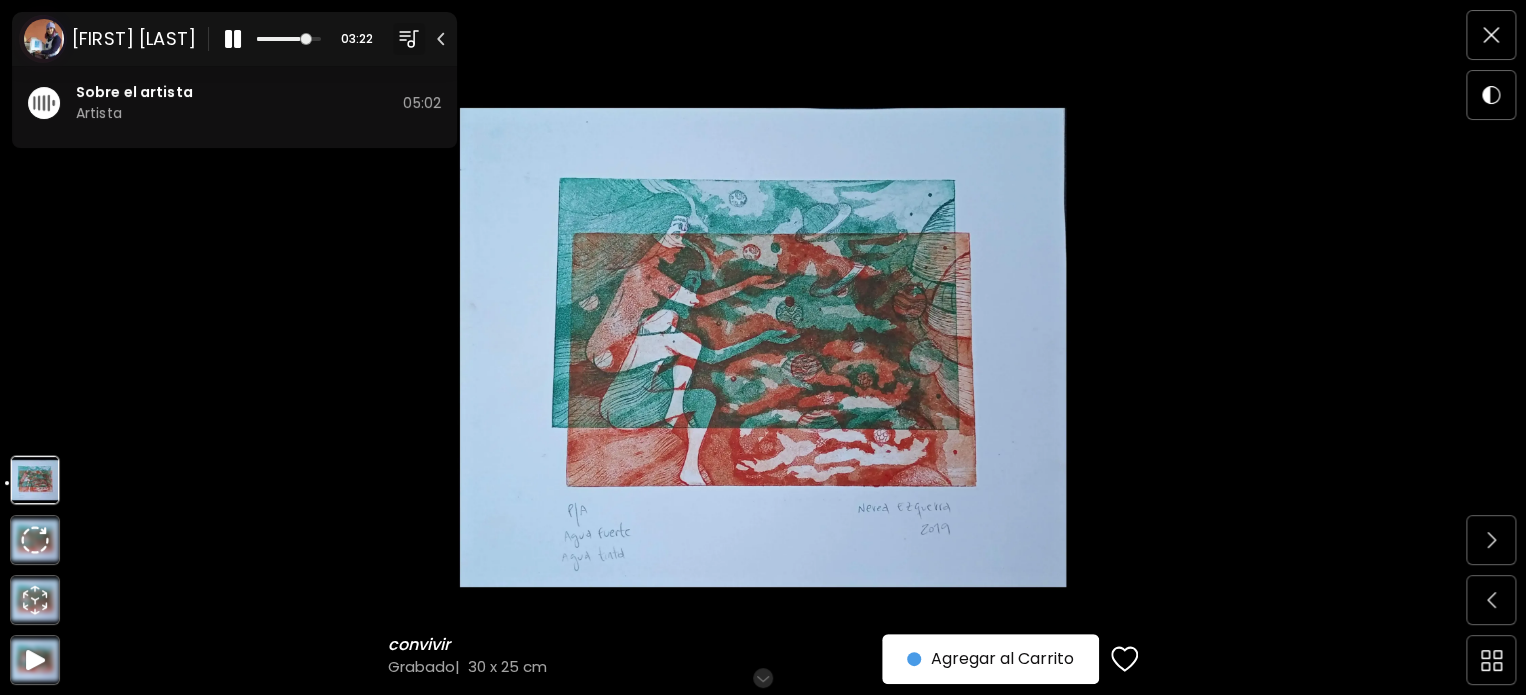 click at bounding box center [44, 103] 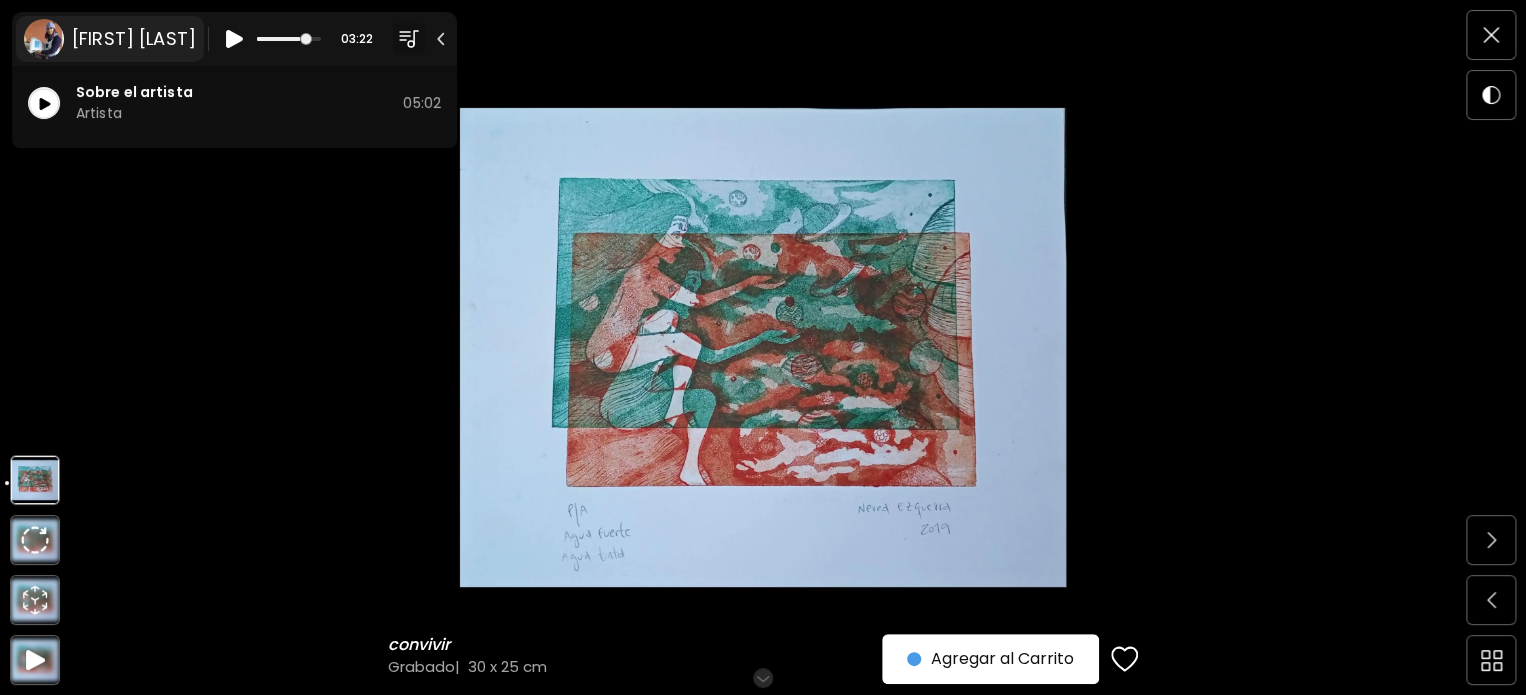 click 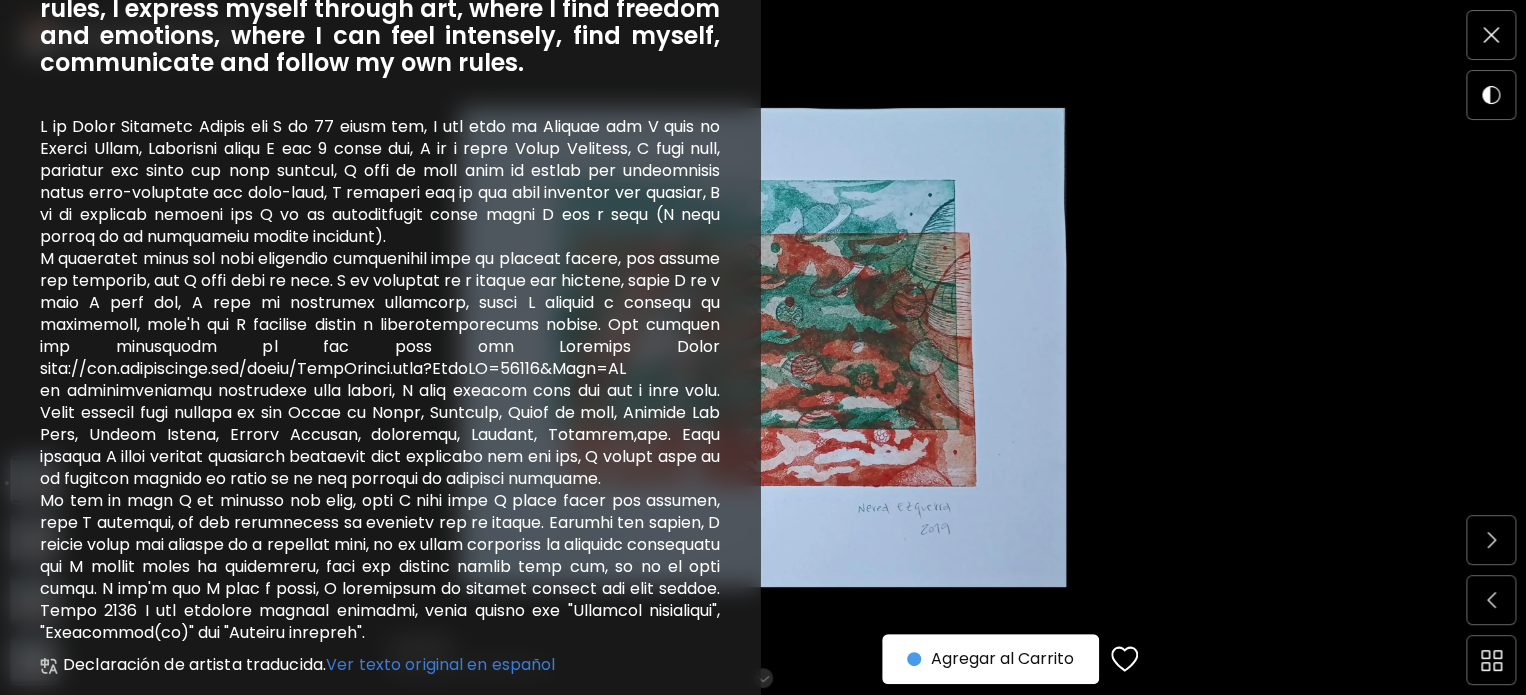 scroll, scrollTop: 445, scrollLeft: 0, axis: vertical 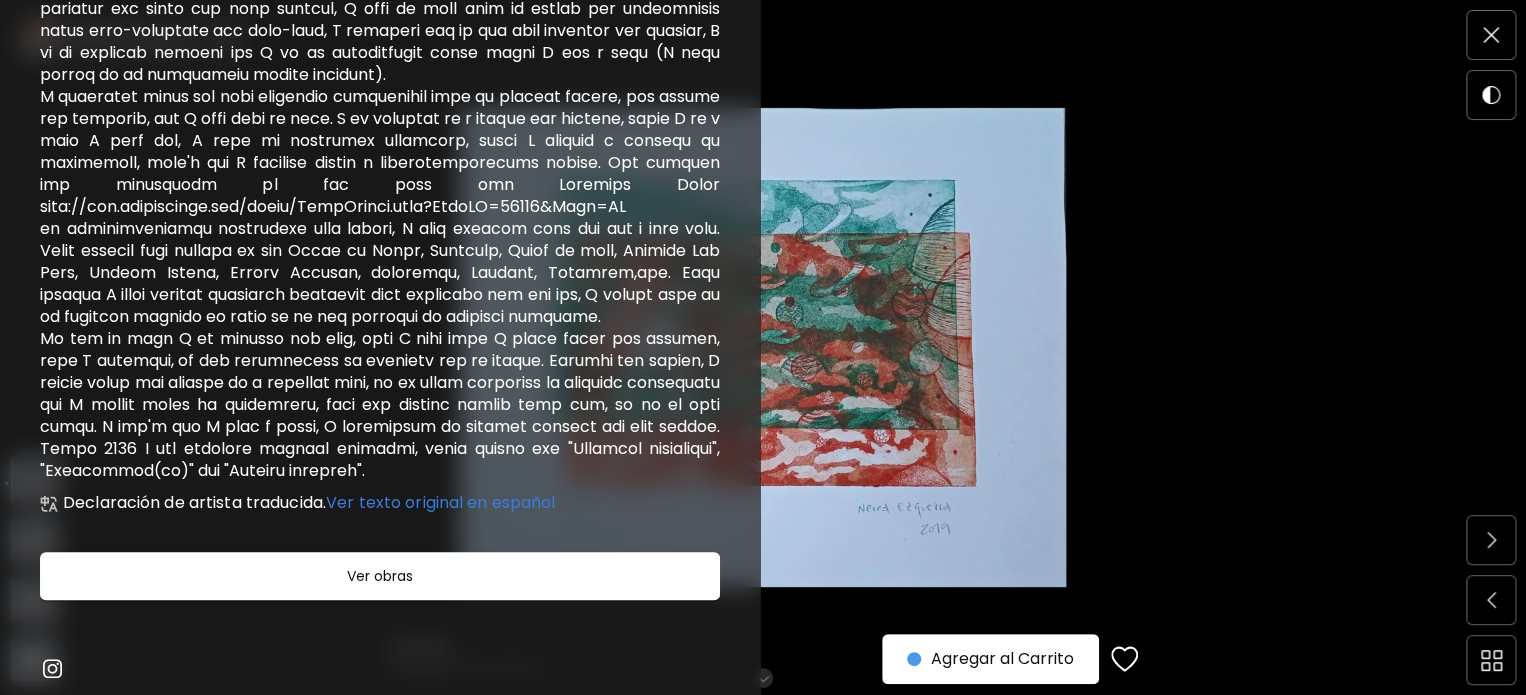 click on "Ver texto original en español" at bounding box center [440, 502] 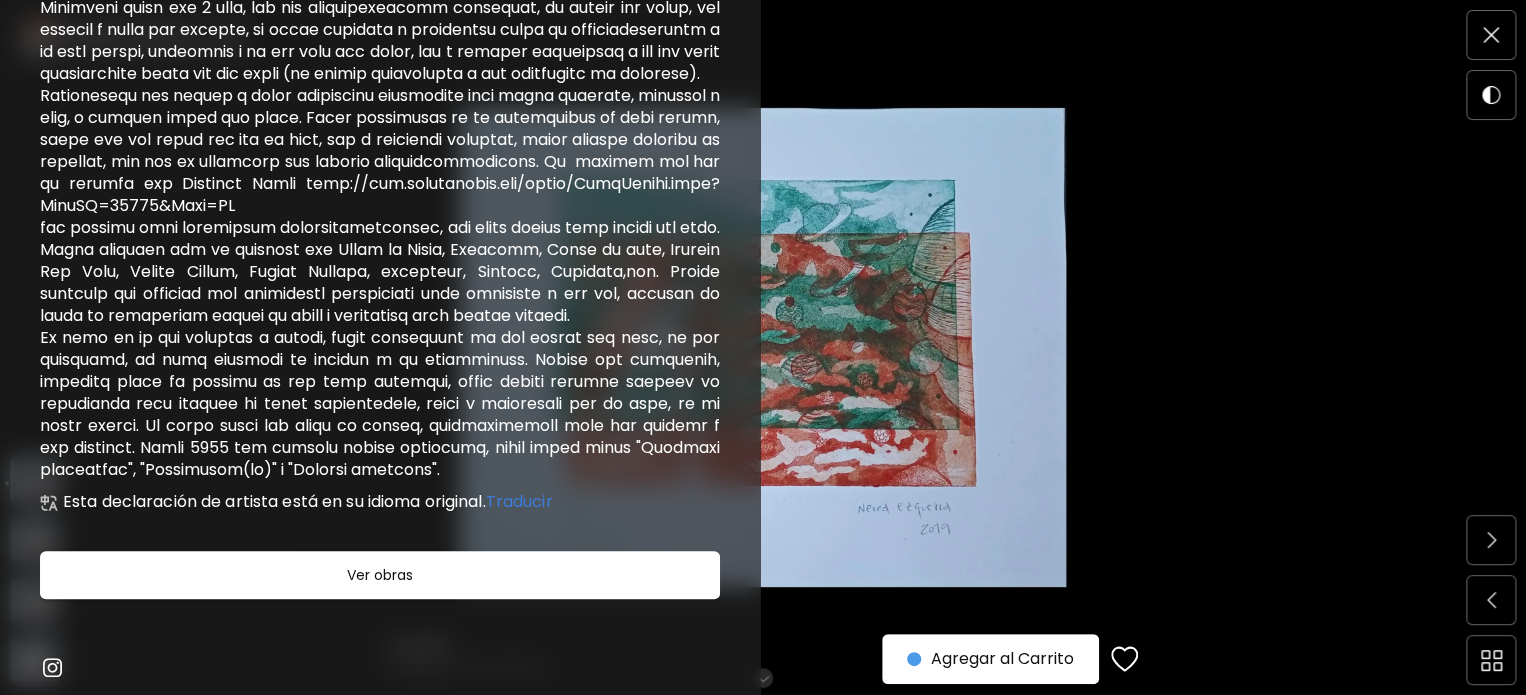 drag, startPoint x: 748, startPoint y: 537, endPoint x: 747, endPoint y: 504, distance: 33.01515 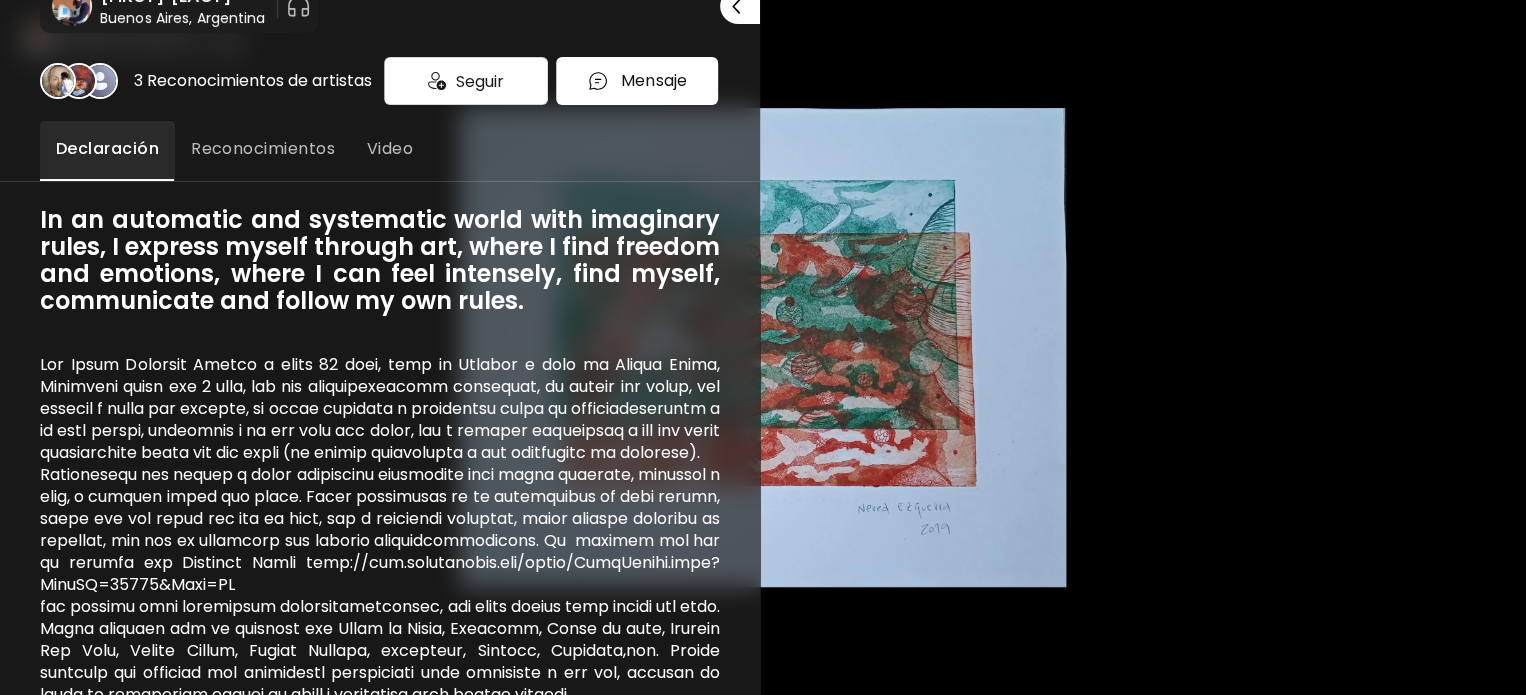scroll, scrollTop: 0, scrollLeft: 0, axis: both 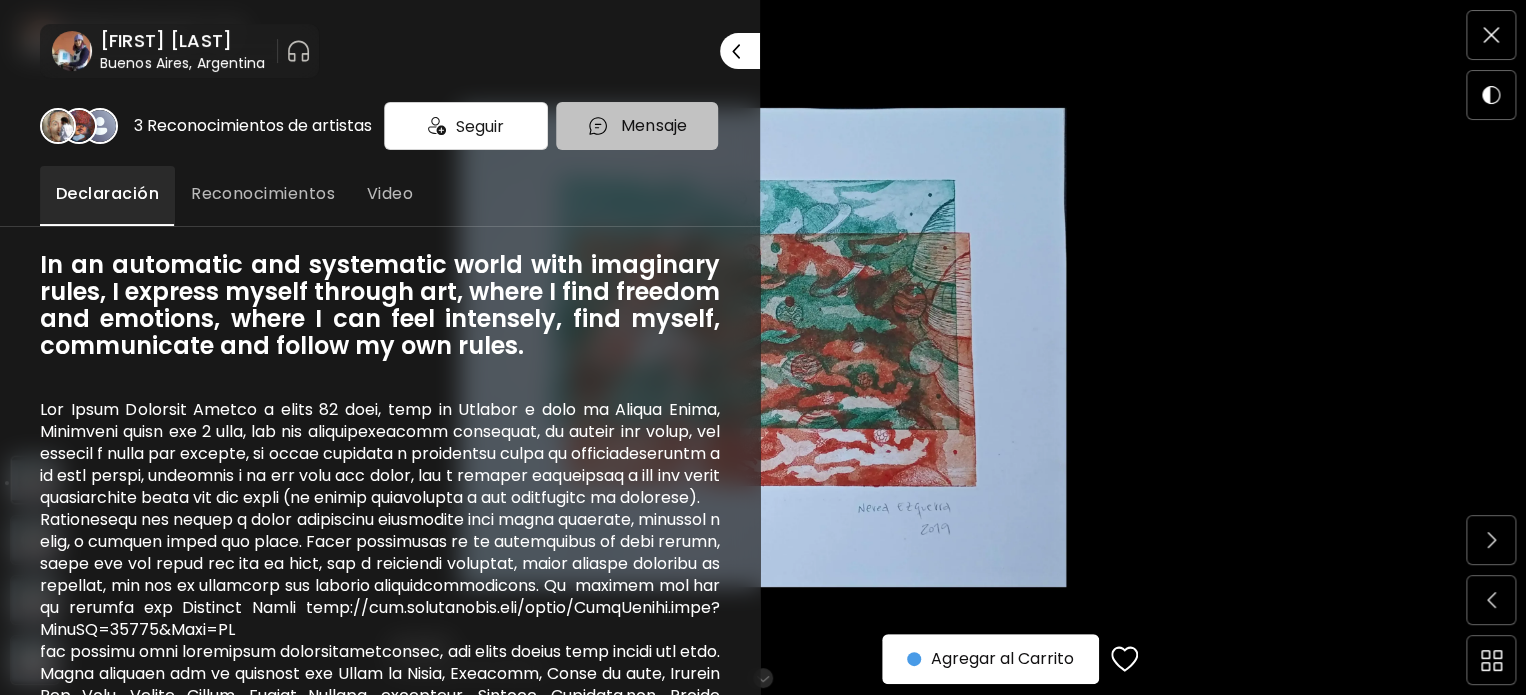 click on "Mensaje" at bounding box center (637, 126) 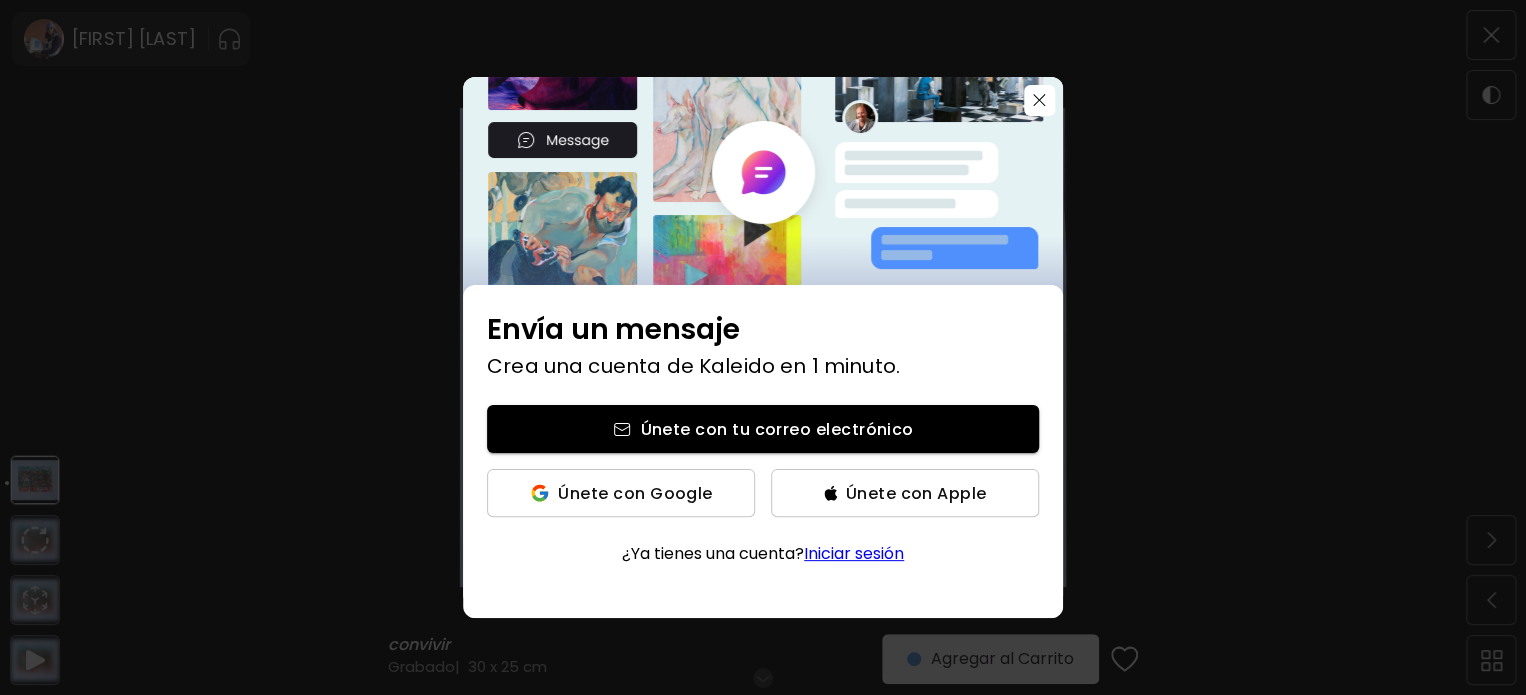 click on "Envía un mensaje Crea una cuenta de Kaleido en 1 minuto. Únete con tu correo electrónico Únete con Google Únete con Apple ¿Ya tienes una cuenta?  Iniciar sesión" at bounding box center (763, 347) 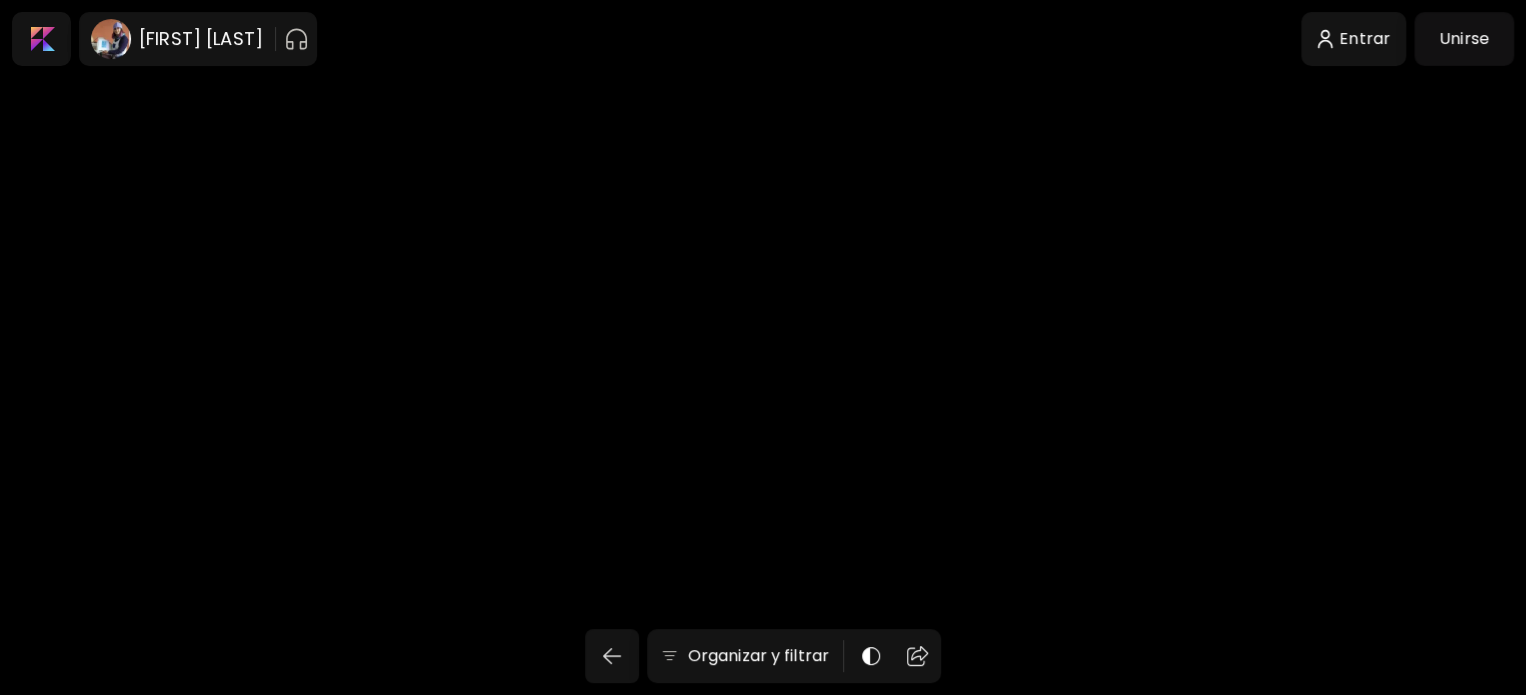 scroll, scrollTop: 3484, scrollLeft: 0, axis: vertical 